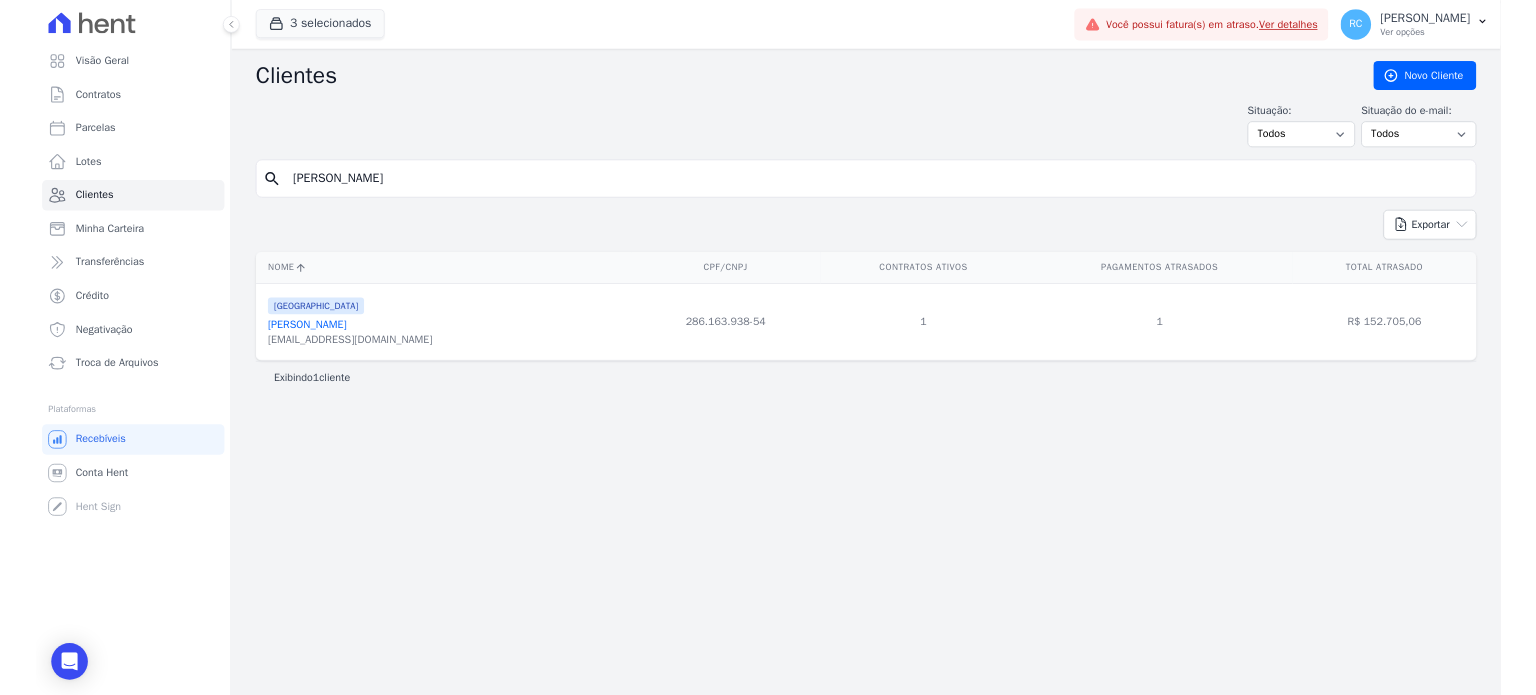 scroll, scrollTop: 0, scrollLeft: 0, axis: both 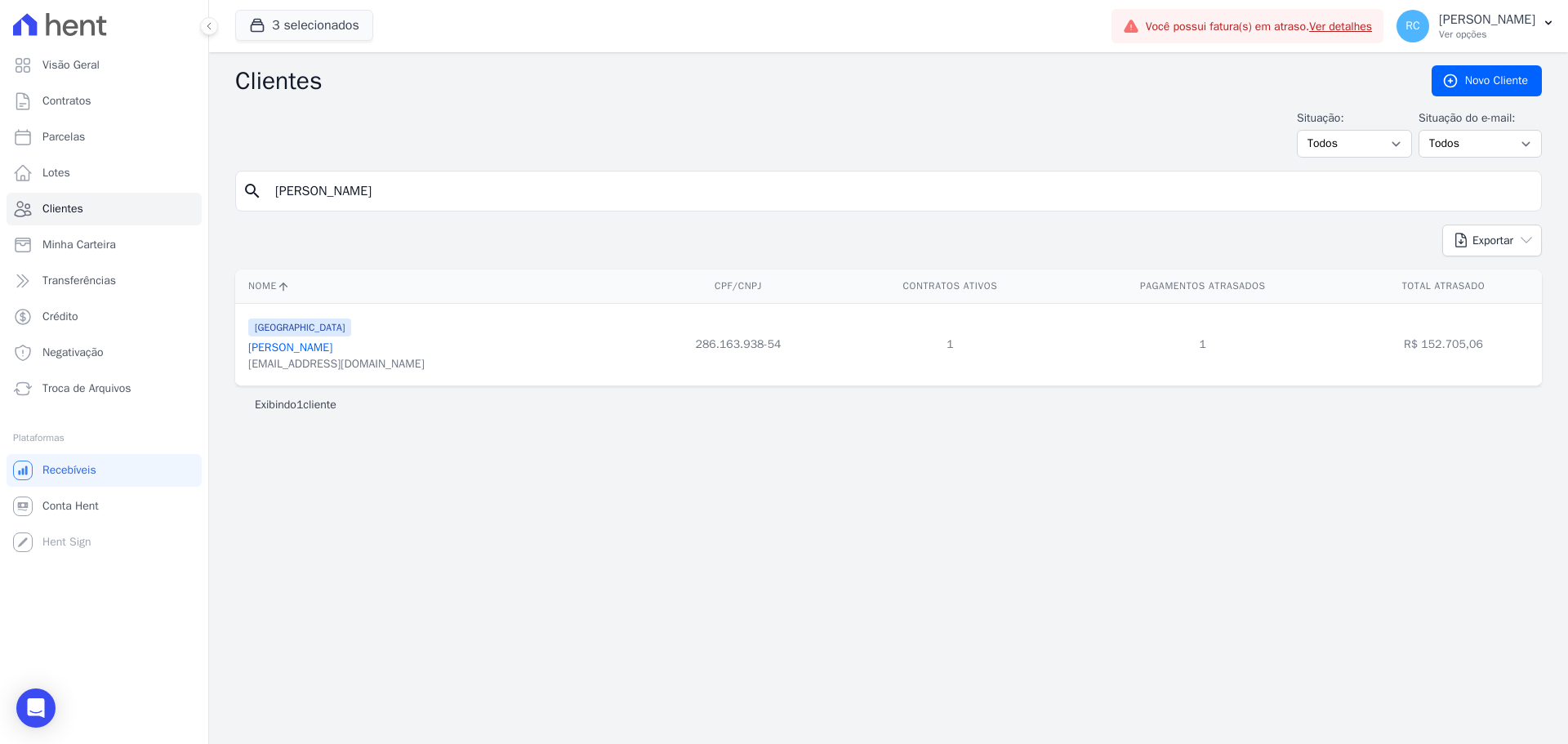 click on "Clientes
[GEOGRAPHIC_DATA]
Situação:
Todos
Adimplentes
Inadimplentes
Situação do e-mail:
Todos
Confirmado
Não confirmado
search
luciana
Exportar
PDF
CSV
Dimob 2024
Nome
CPF/CNPJ
Contratos Ativos
Pagamentos Atrasados
Total Atrasado" at bounding box center (889, 398) 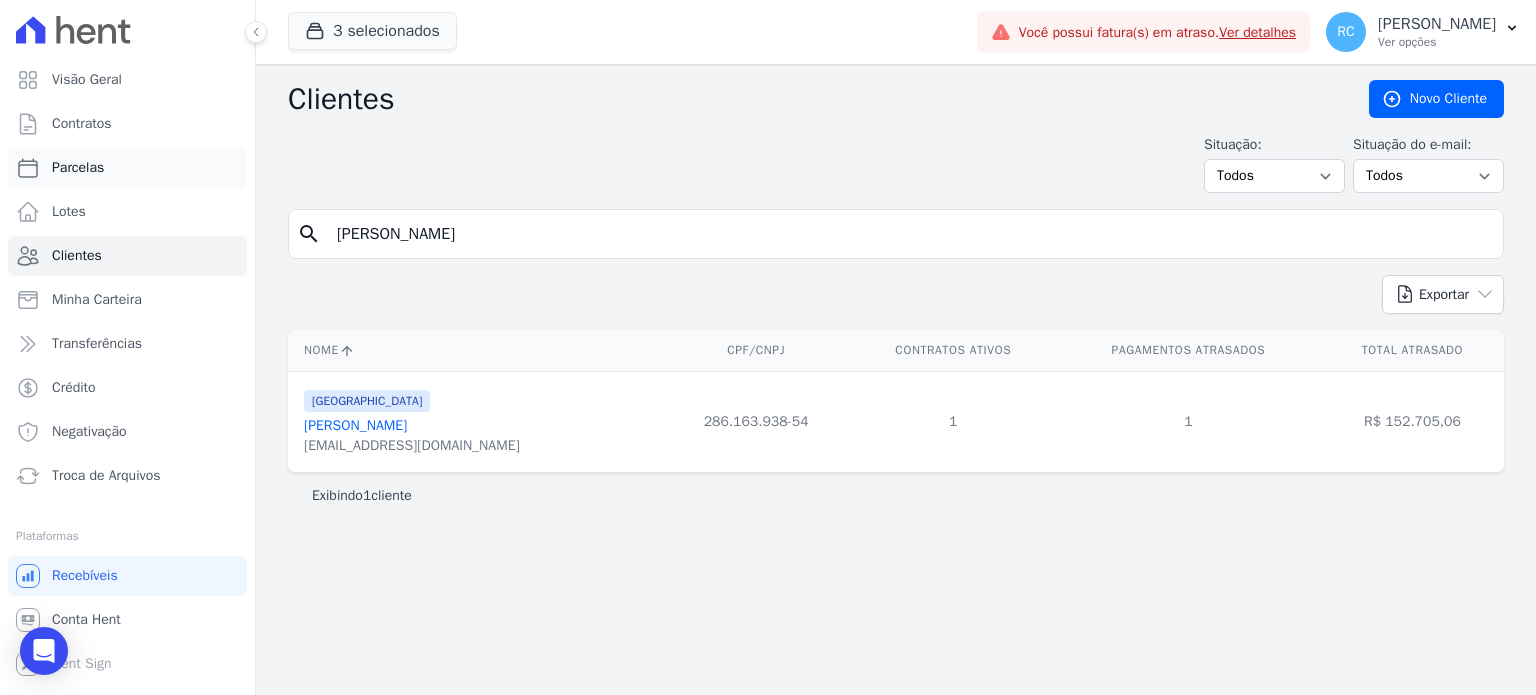 click on "Parcelas" at bounding box center [127, 168] 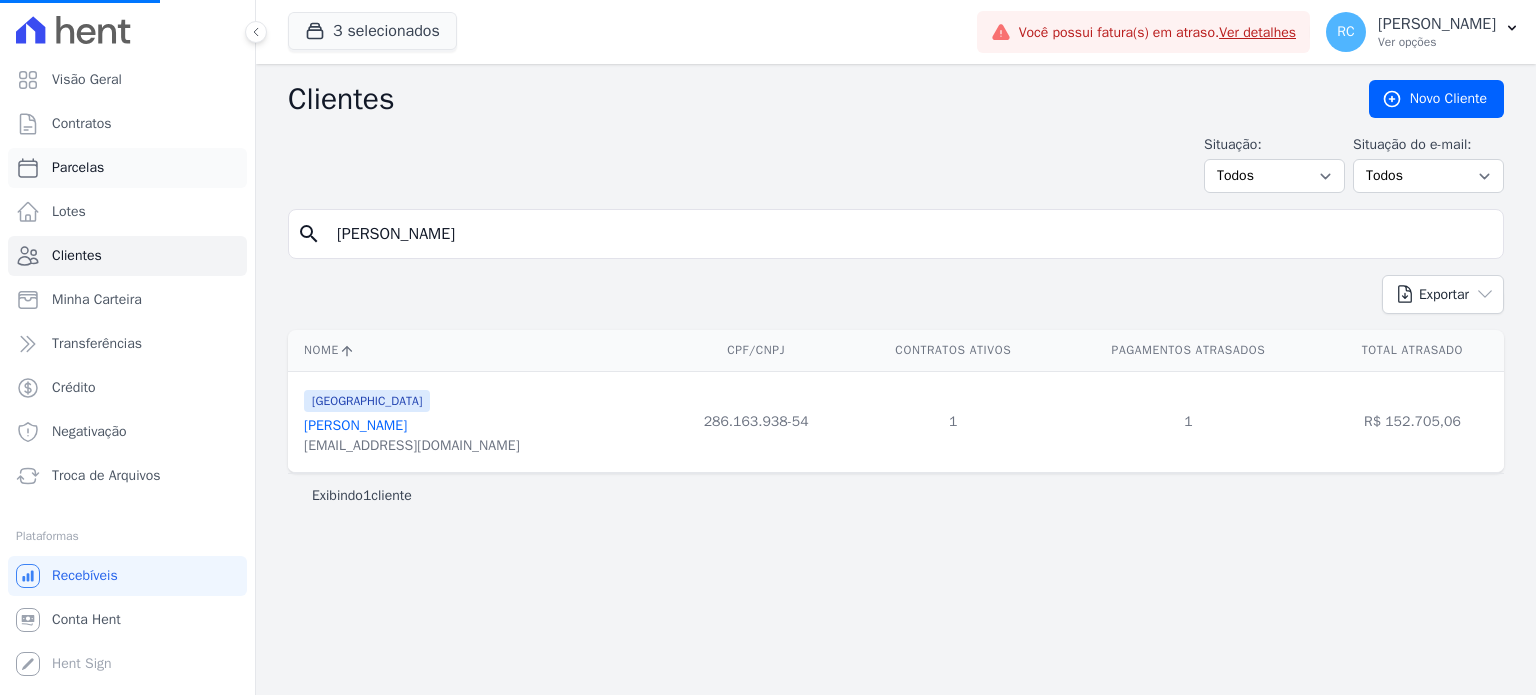 select 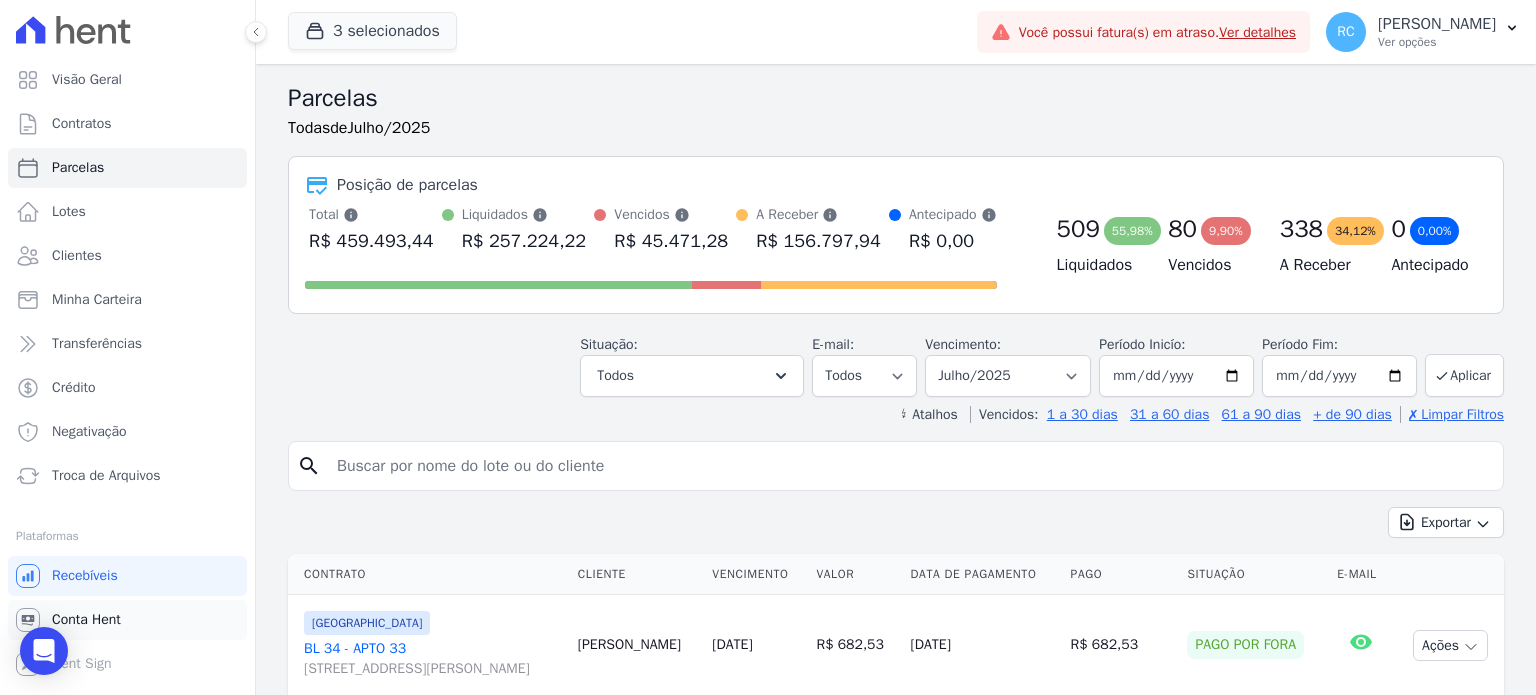 click on "Conta Hent" at bounding box center [86, 620] 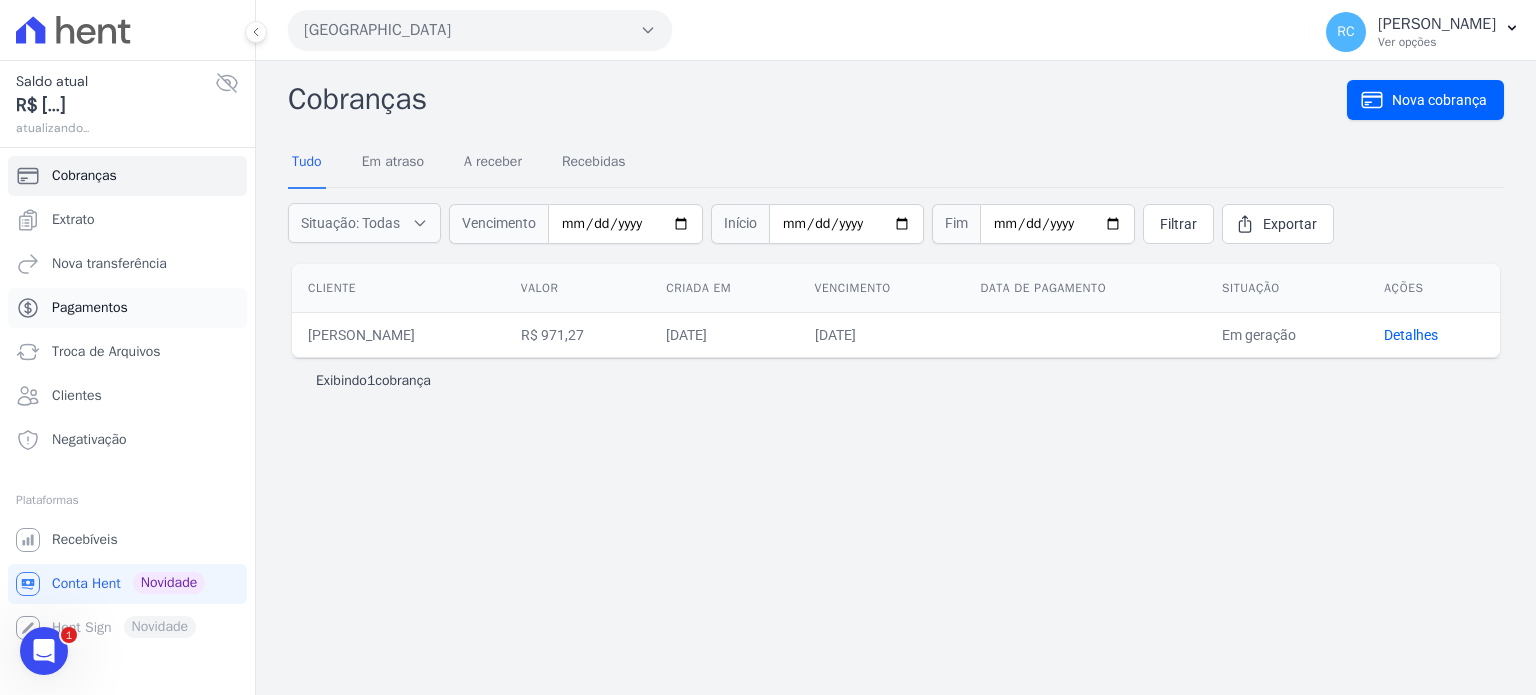 scroll, scrollTop: 0, scrollLeft: 0, axis: both 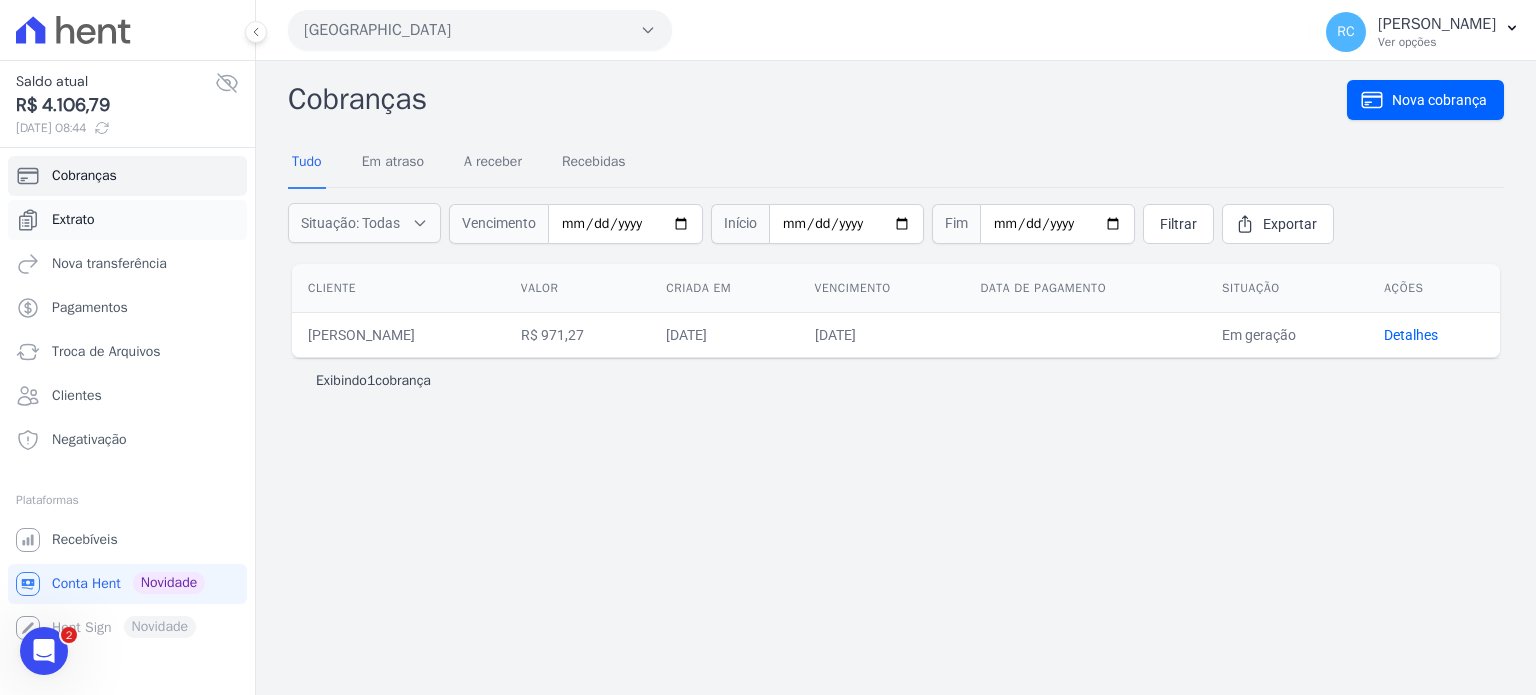 click on "Extrato" at bounding box center [127, 220] 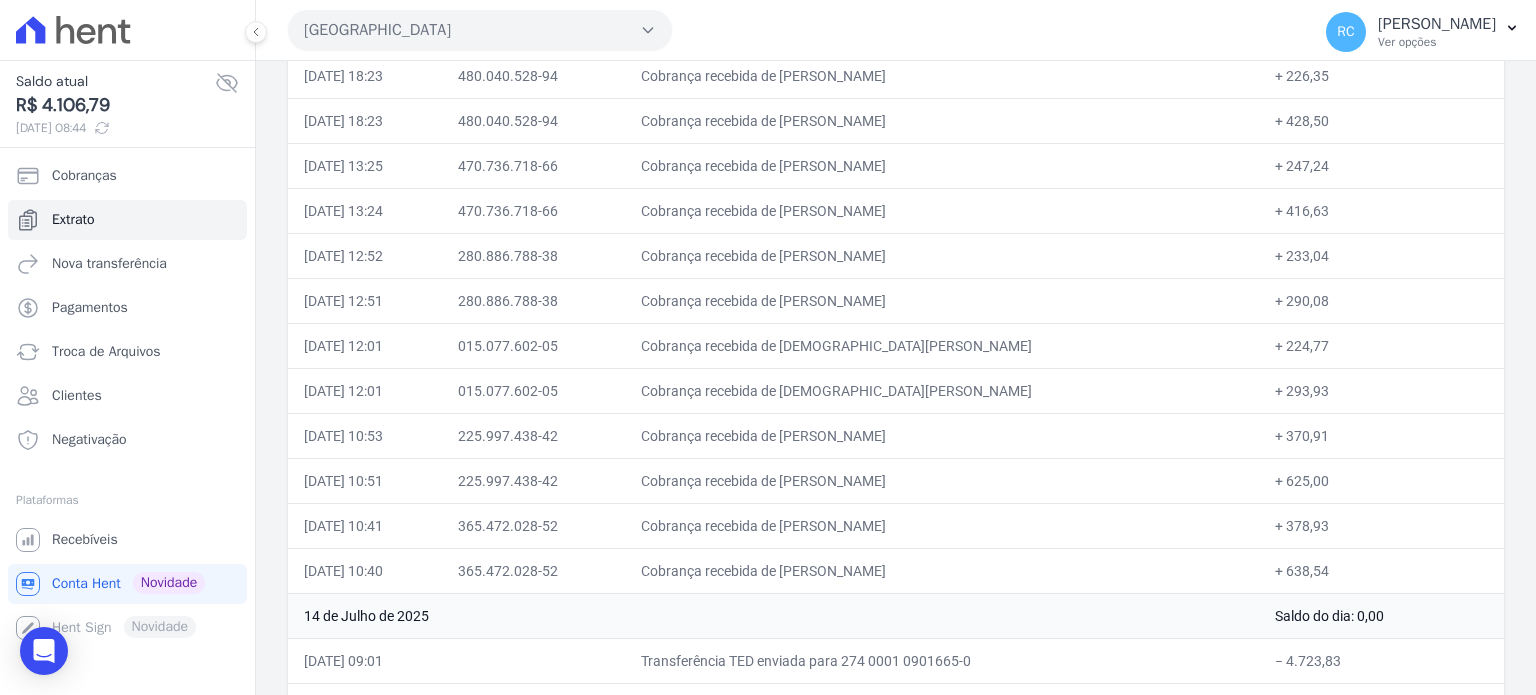 scroll, scrollTop: 1200, scrollLeft: 0, axis: vertical 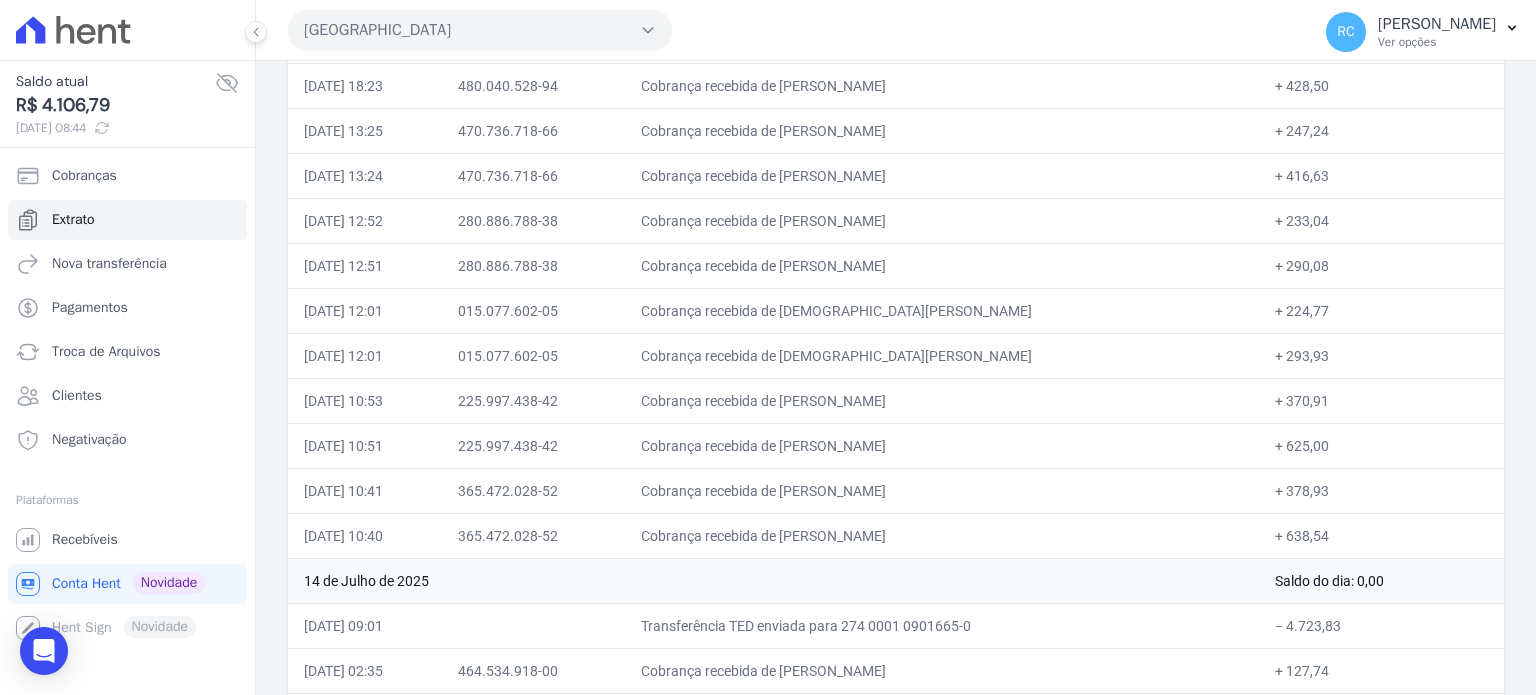 click on "[GEOGRAPHIC_DATA]" at bounding box center (480, 30) 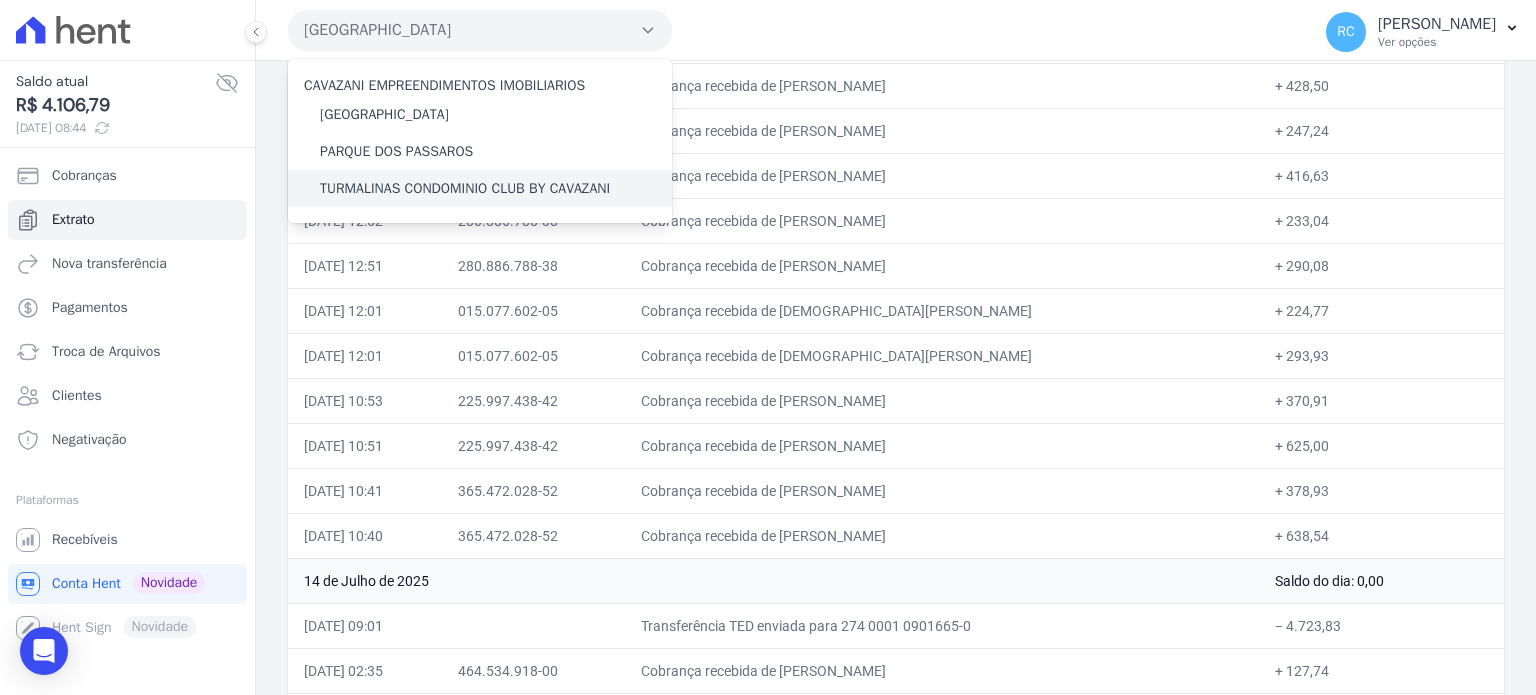 click on "TURMALINAS CONDOMINIO CLUB BY CAVAZANI" at bounding box center [465, 188] 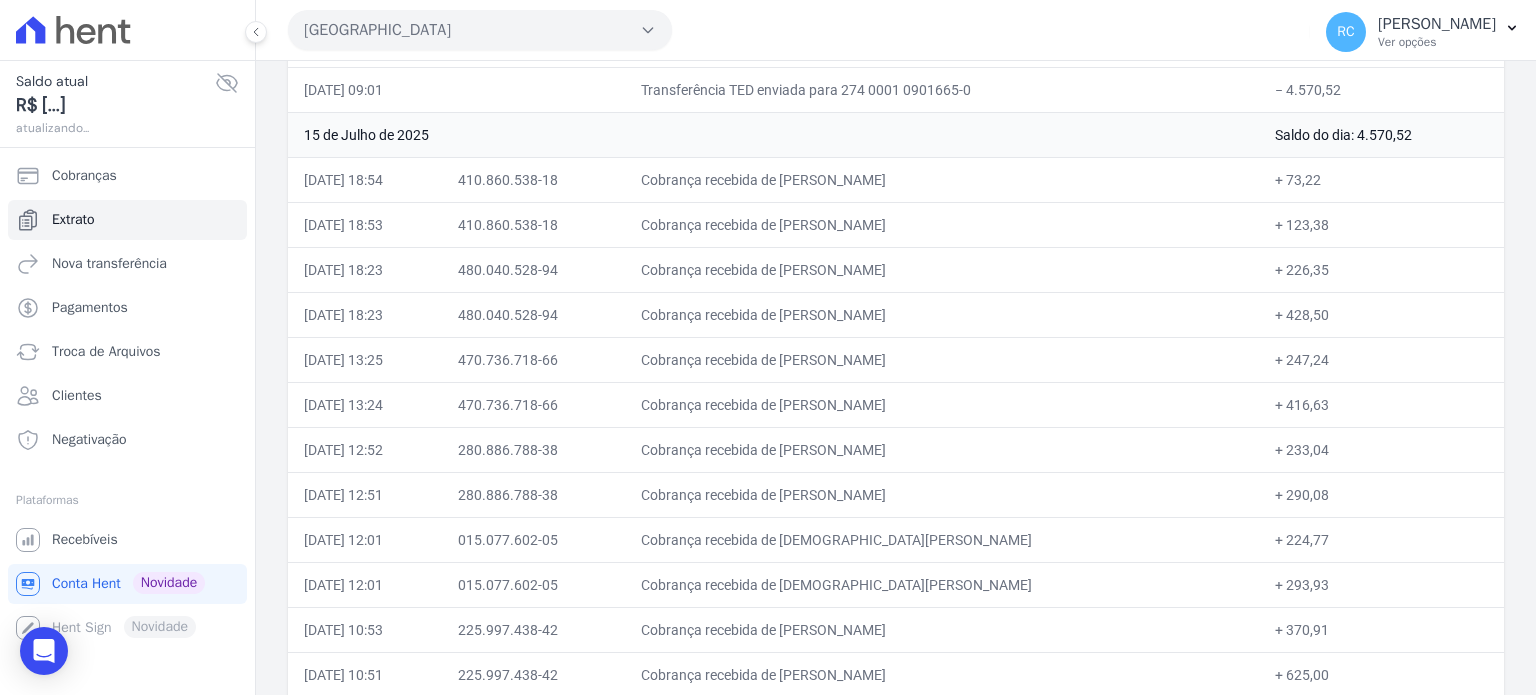 scroll, scrollTop: 1000, scrollLeft: 0, axis: vertical 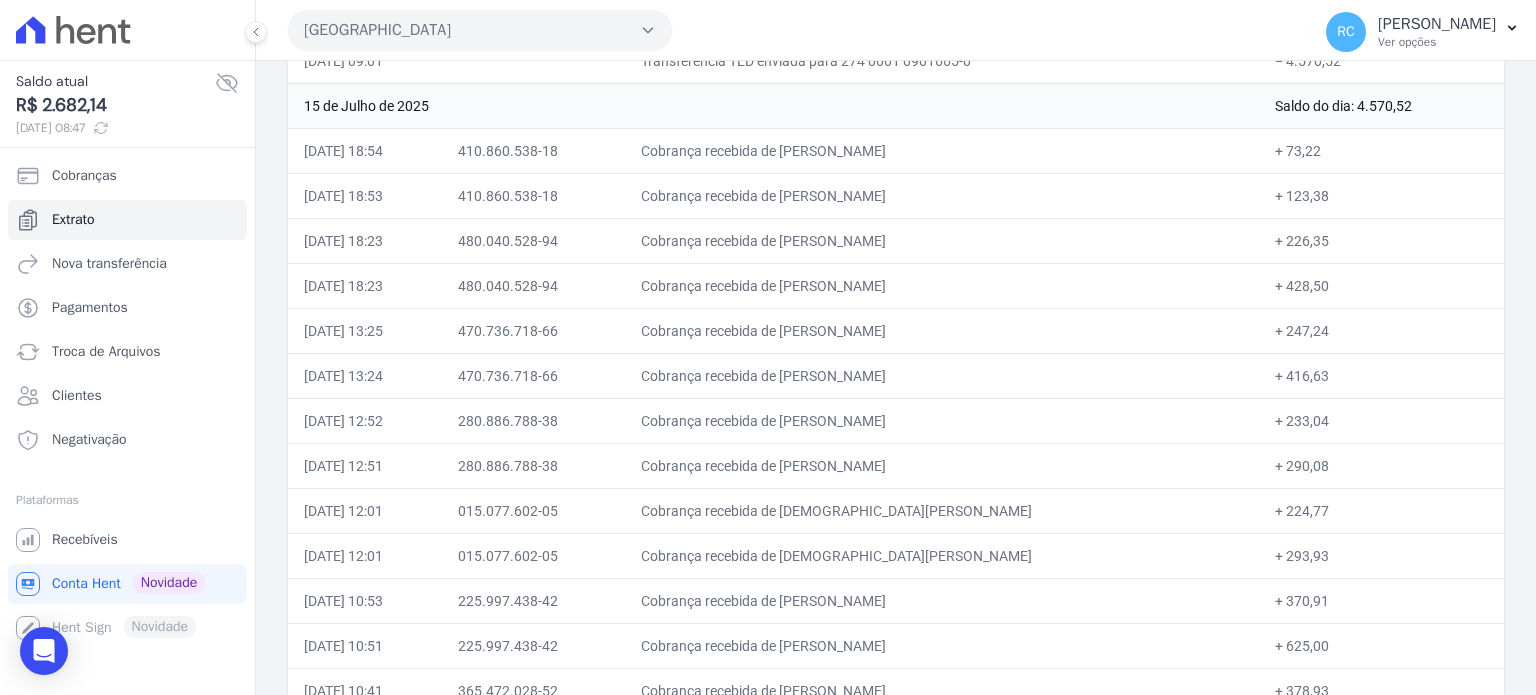 click on "[GEOGRAPHIC_DATA]" at bounding box center [480, 30] 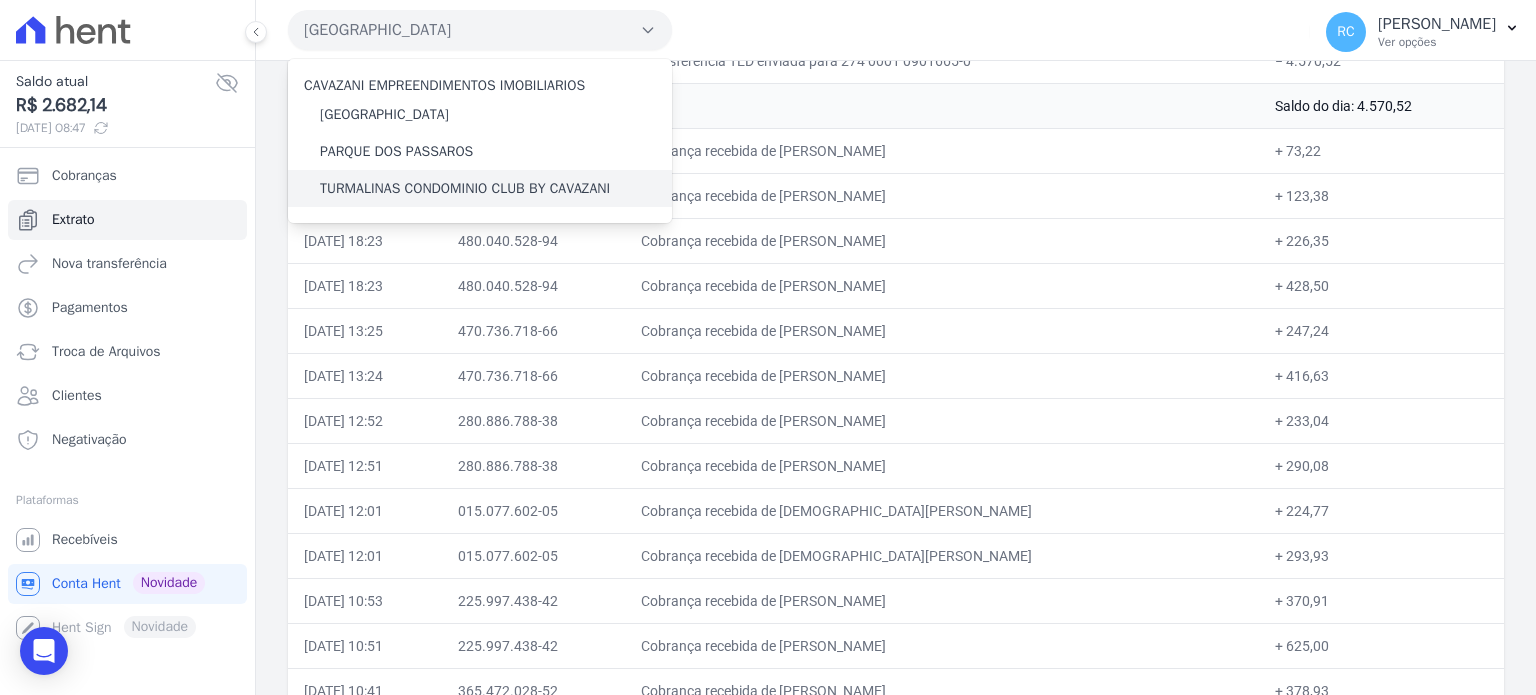 click on "TURMALINAS CONDOMINIO CLUB BY CAVAZANI" at bounding box center [465, 188] 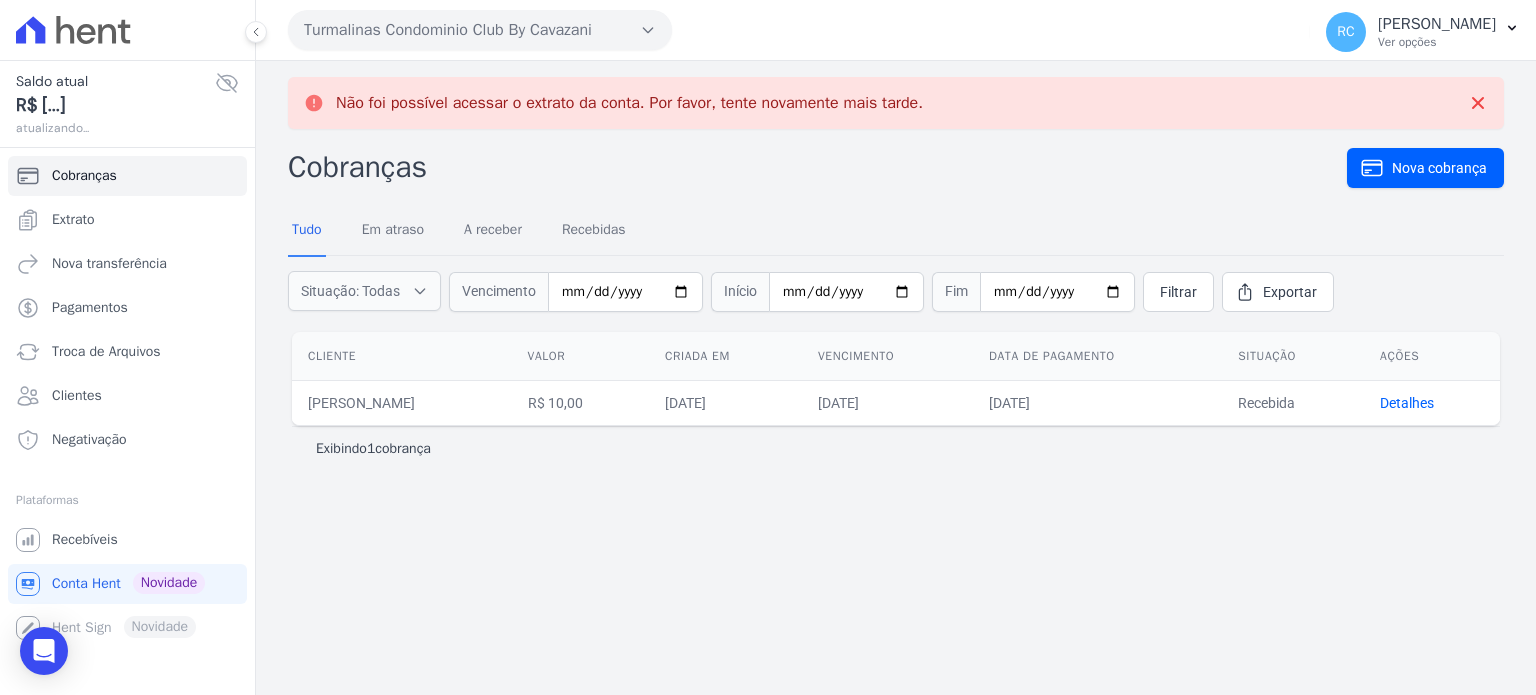click on "Turmalinas Condominio Club By Cavazani" at bounding box center (480, 30) 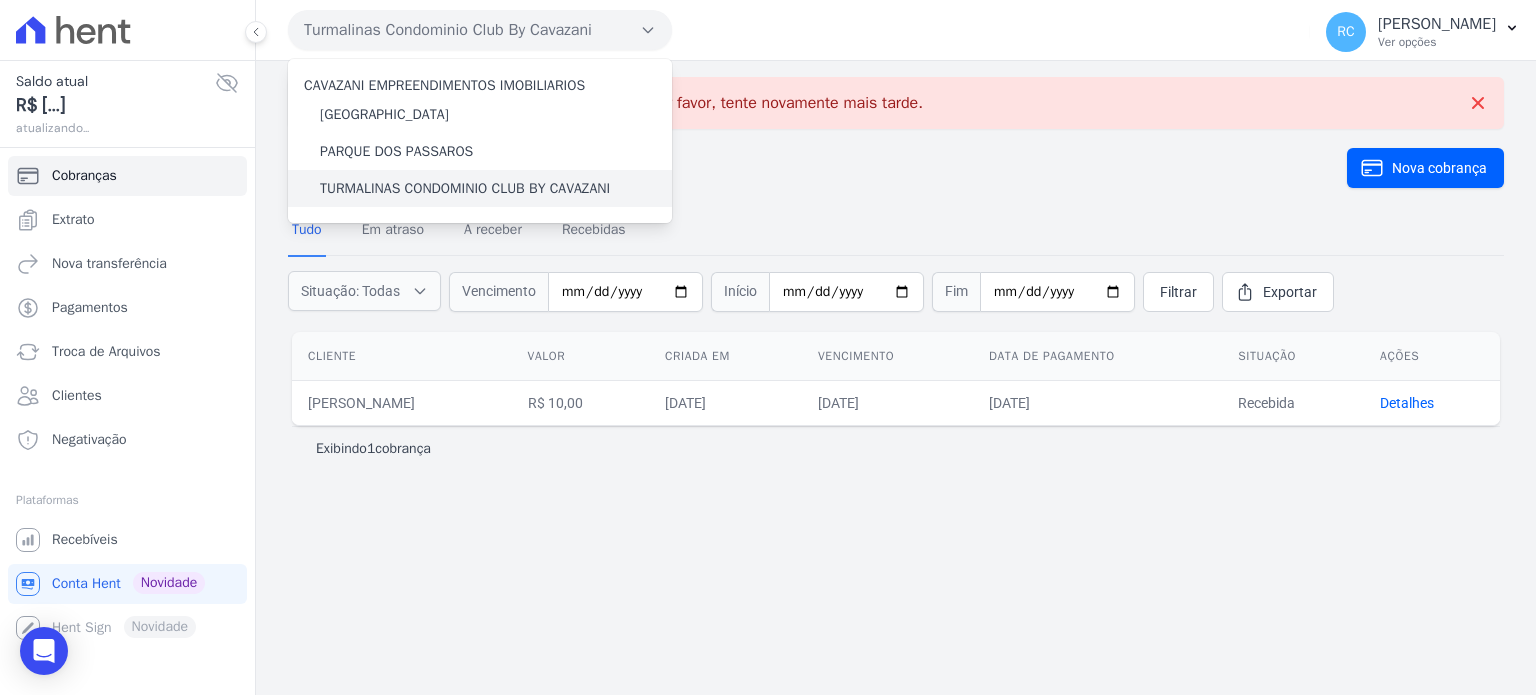 click on "TURMALINAS CONDOMINIO CLUB BY CAVAZANI" at bounding box center (465, 188) 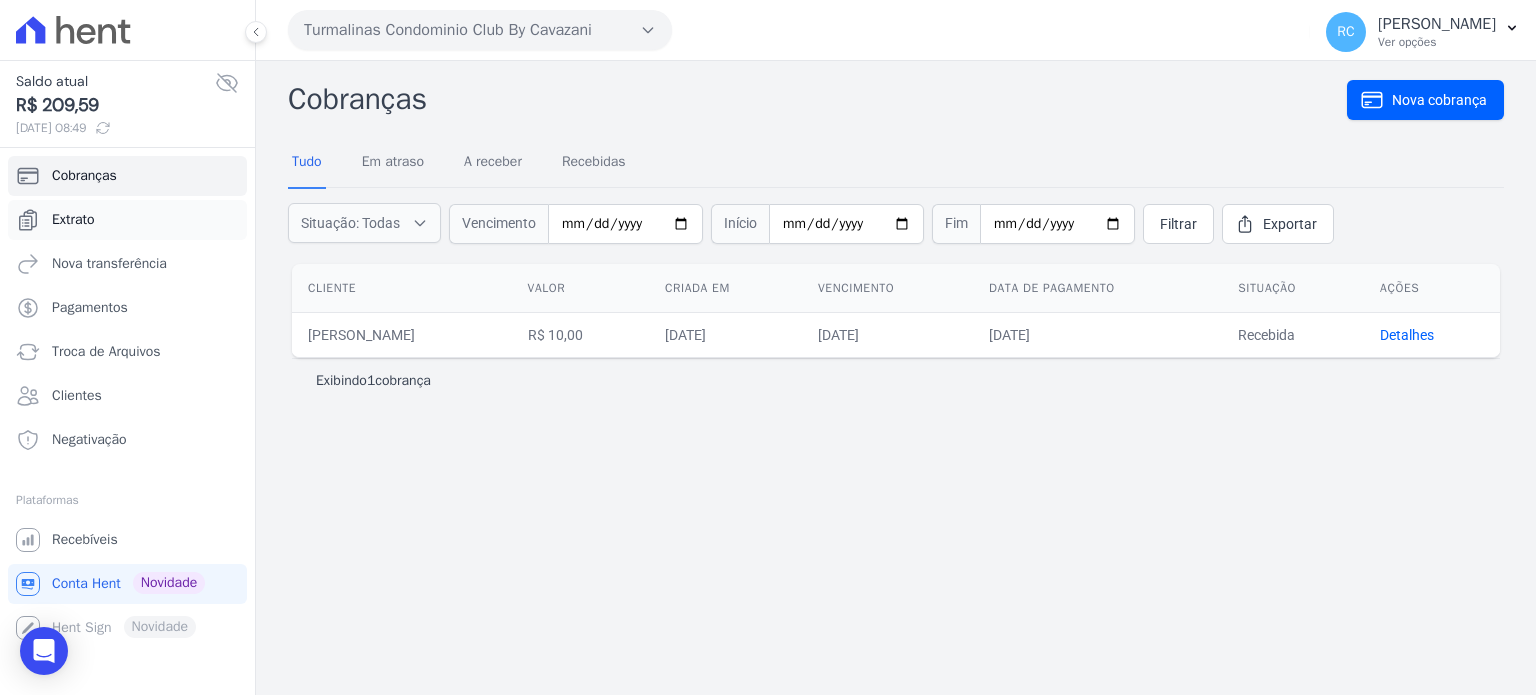 click on "Extrato" at bounding box center (127, 220) 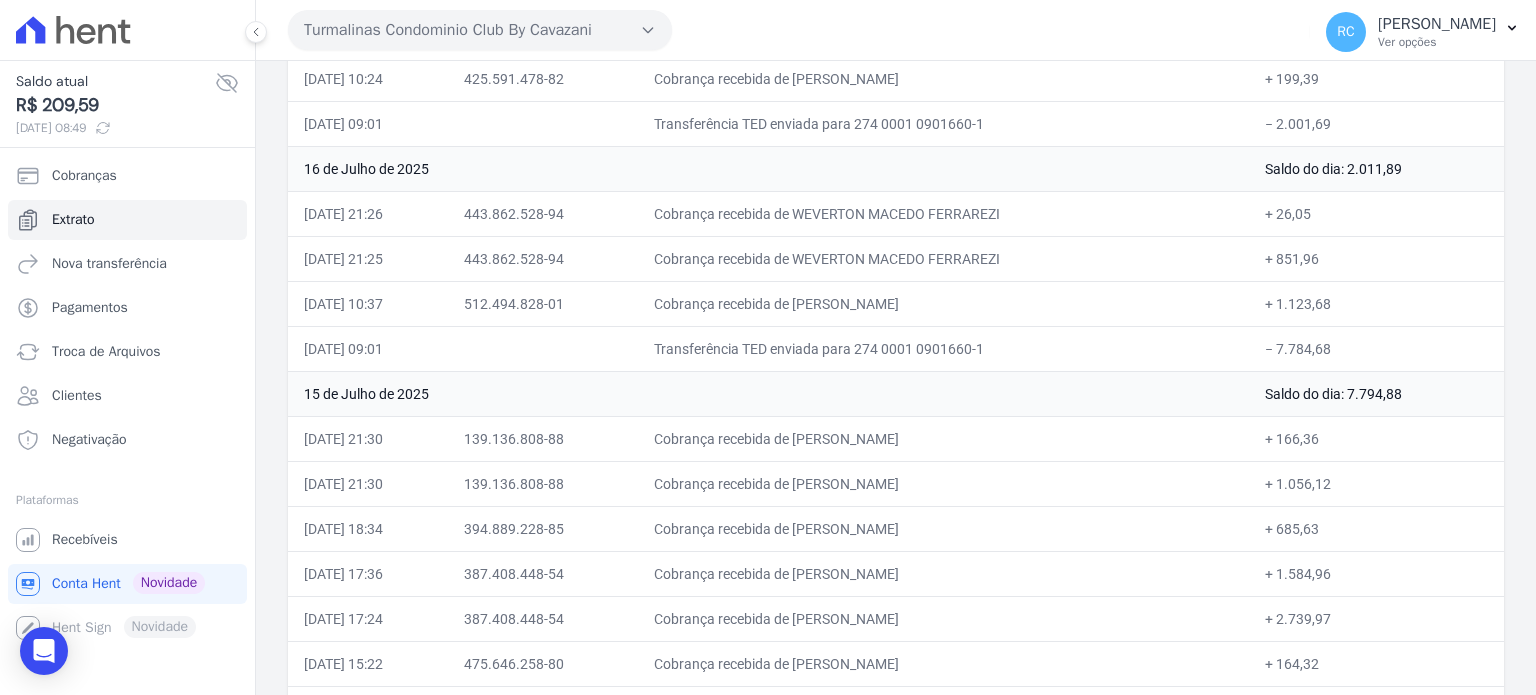 scroll, scrollTop: 300, scrollLeft: 0, axis: vertical 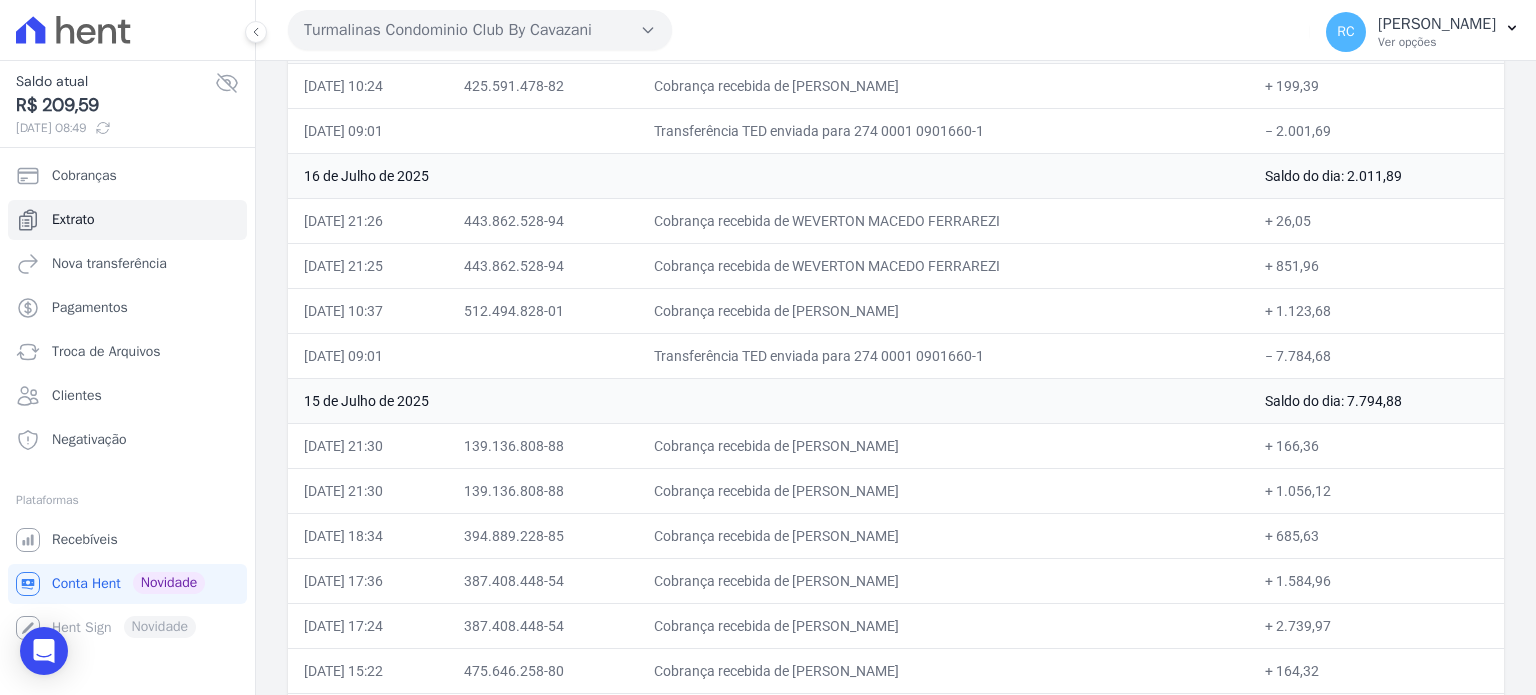 drag, startPoint x: 1347, startPoint y: 345, endPoint x: 1273, endPoint y: 354, distance: 74.54529 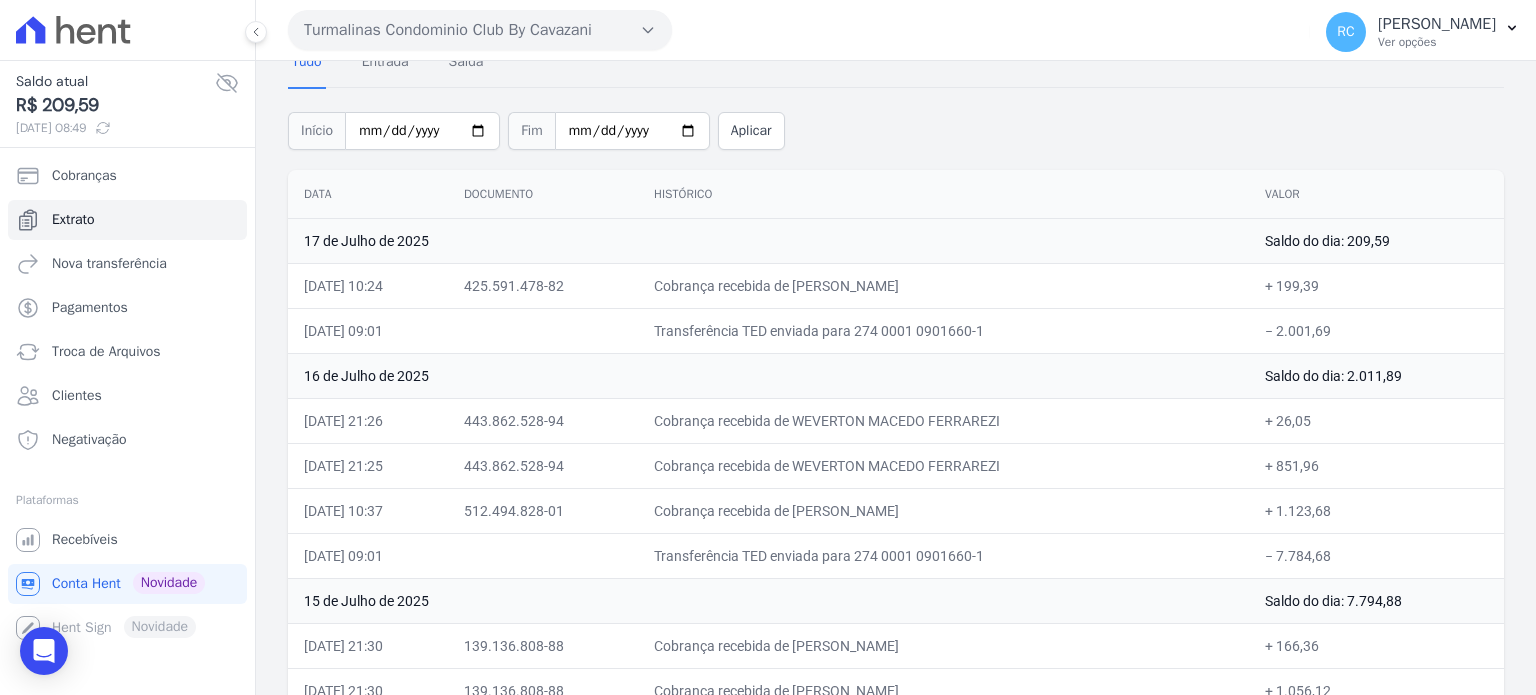 scroll, scrollTop: 0, scrollLeft: 0, axis: both 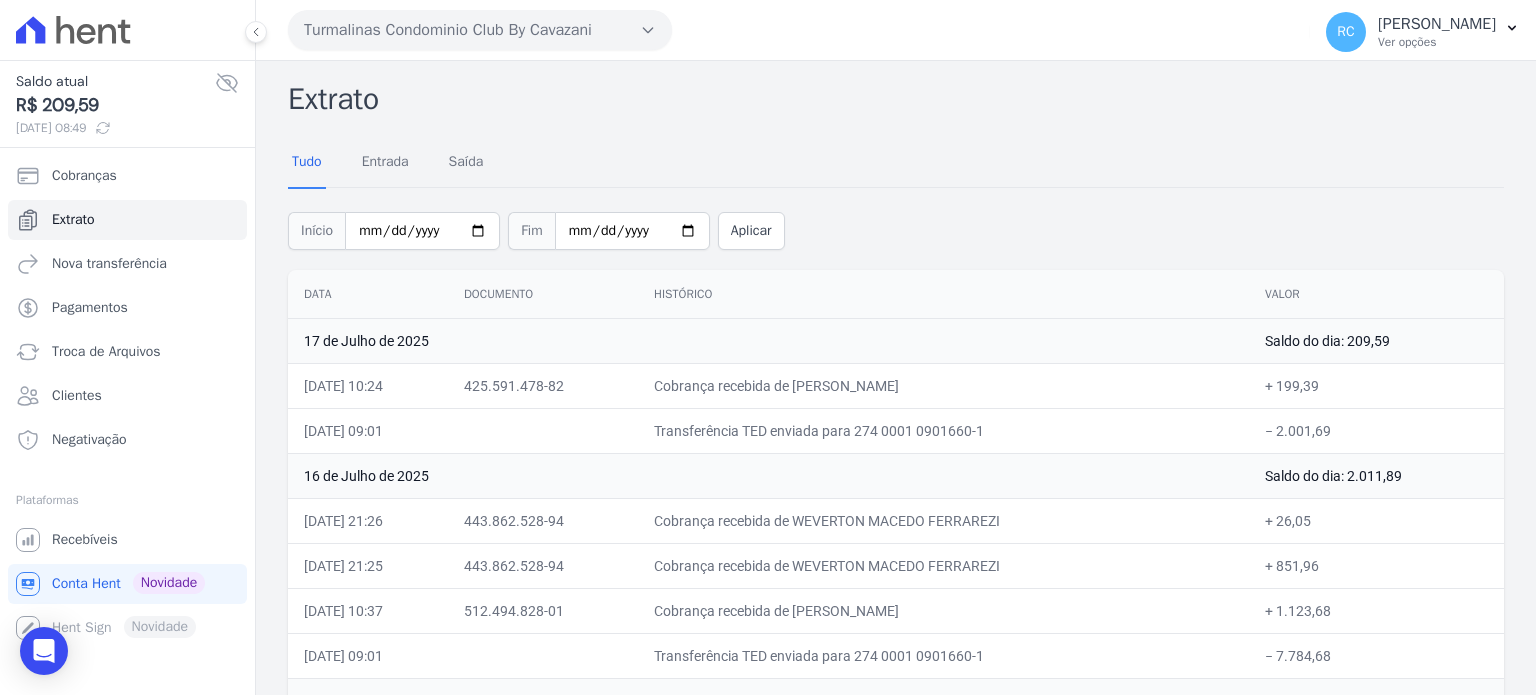 drag, startPoint x: 1352, startPoint y: 433, endPoint x: 1272, endPoint y: 431, distance: 80.024994 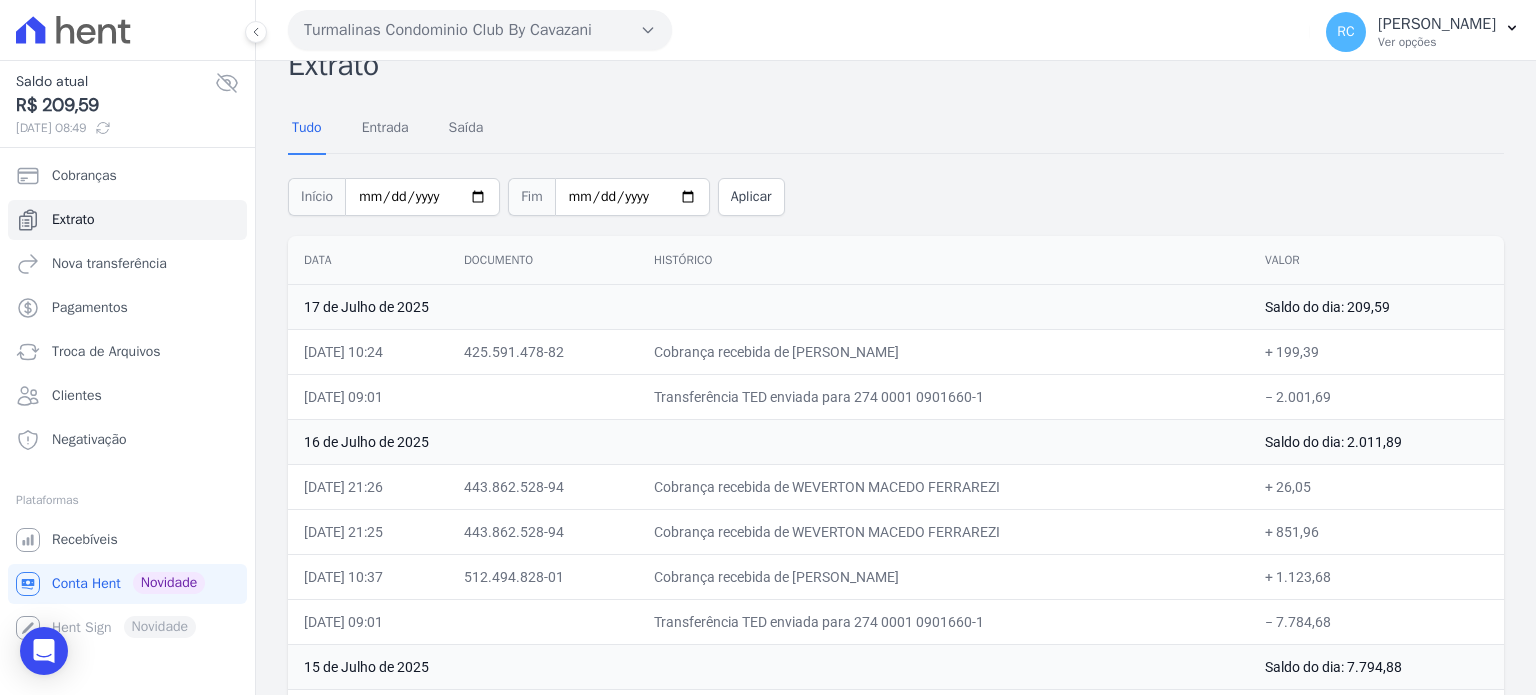 scroll, scrollTop: 0, scrollLeft: 0, axis: both 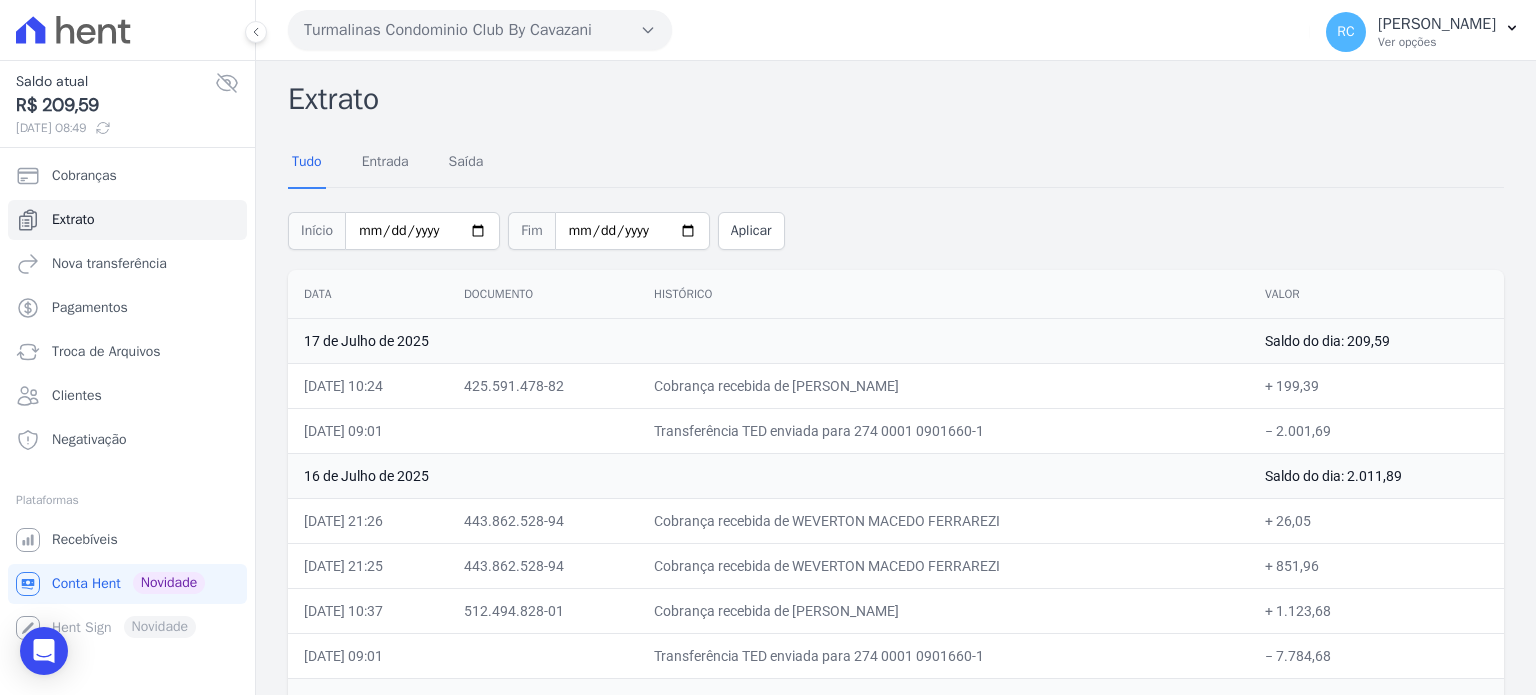 click on "Turmalinas Condominio Club By Cavazani" at bounding box center (480, 30) 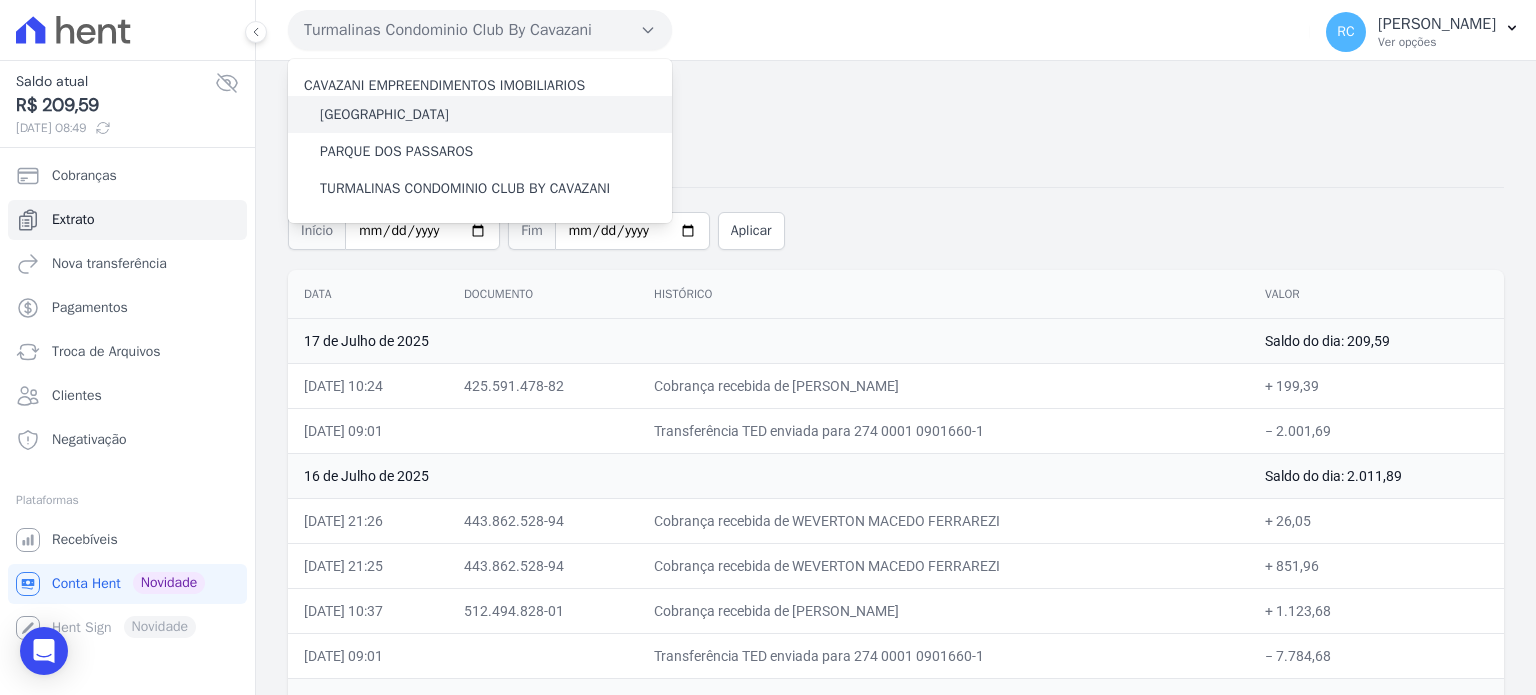 click on "[GEOGRAPHIC_DATA]" at bounding box center [384, 114] 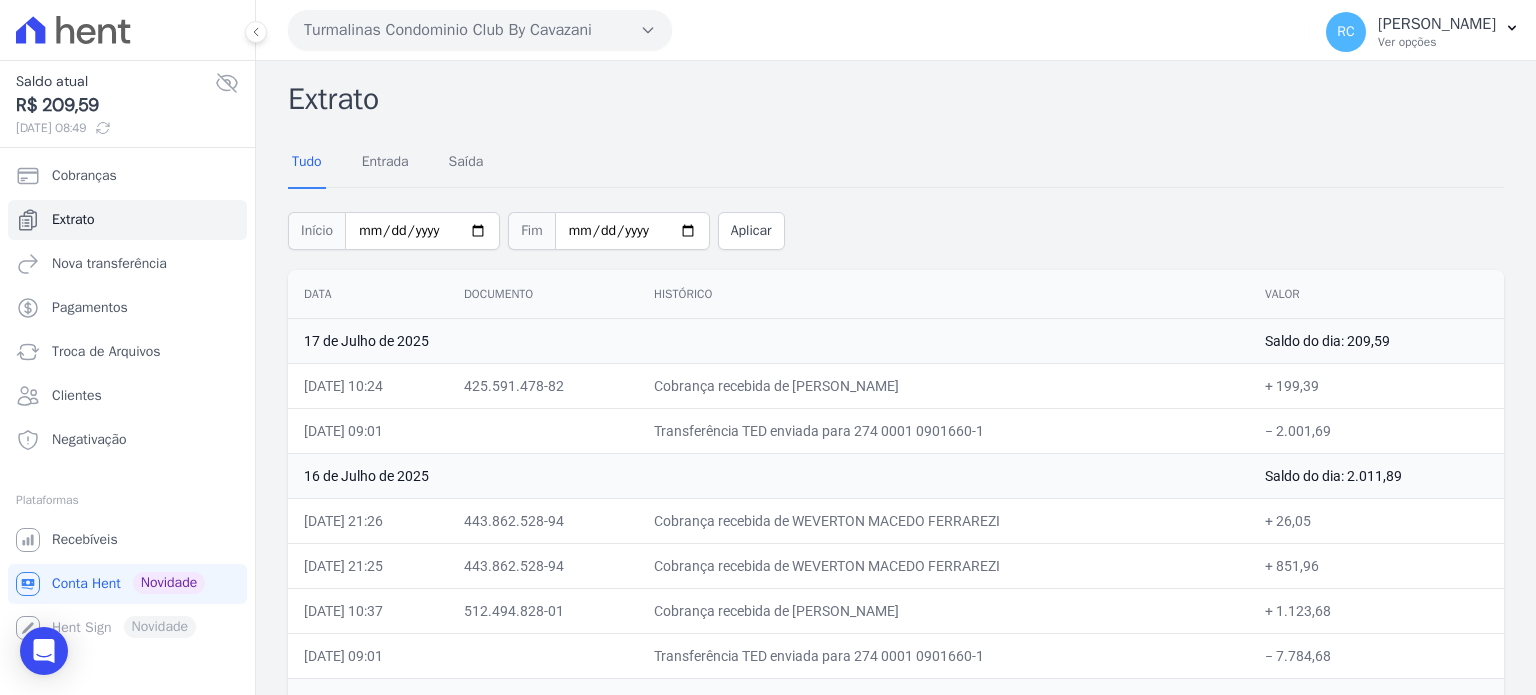 click on "Turmalinas Condominio Club By Cavazani" at bounding box center [480, 30] 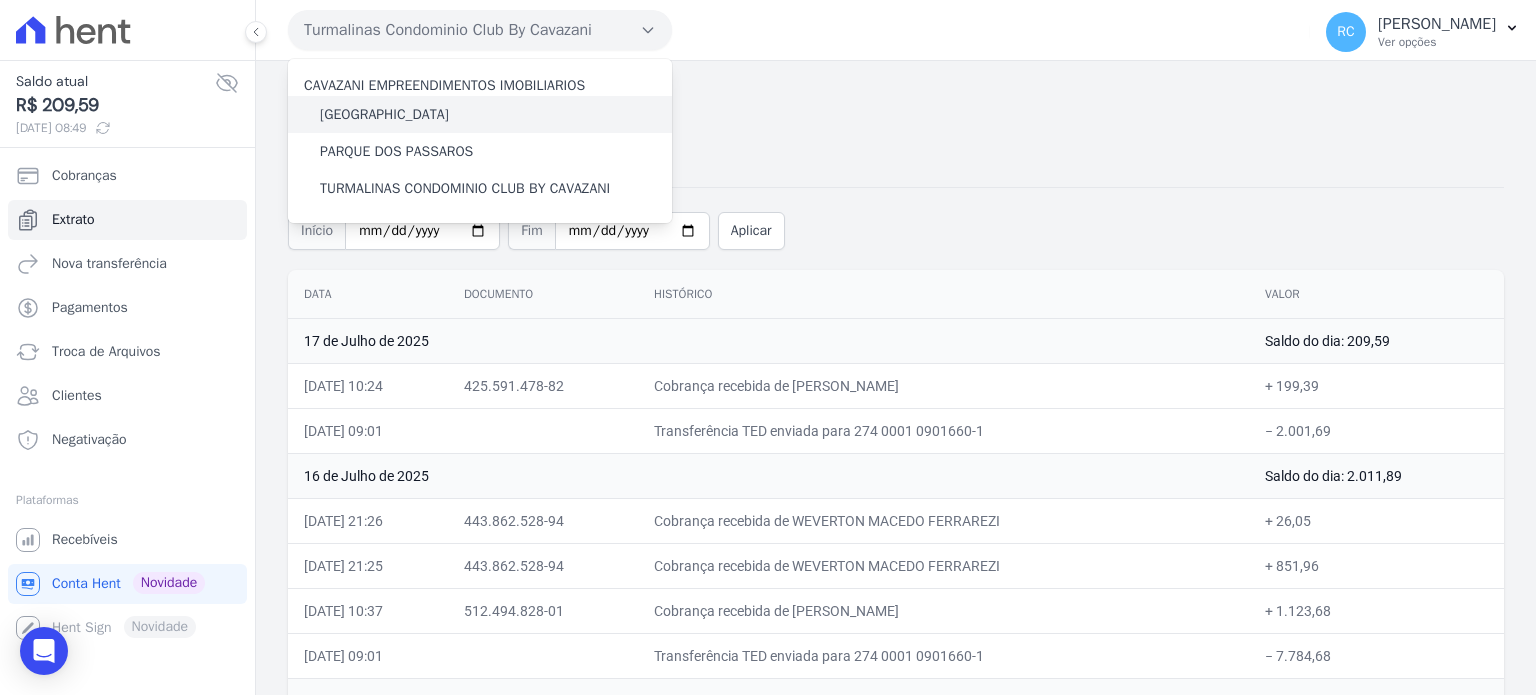 click on "[GEOGRAPHIC_DATA]" at bounding box center [384, 114] 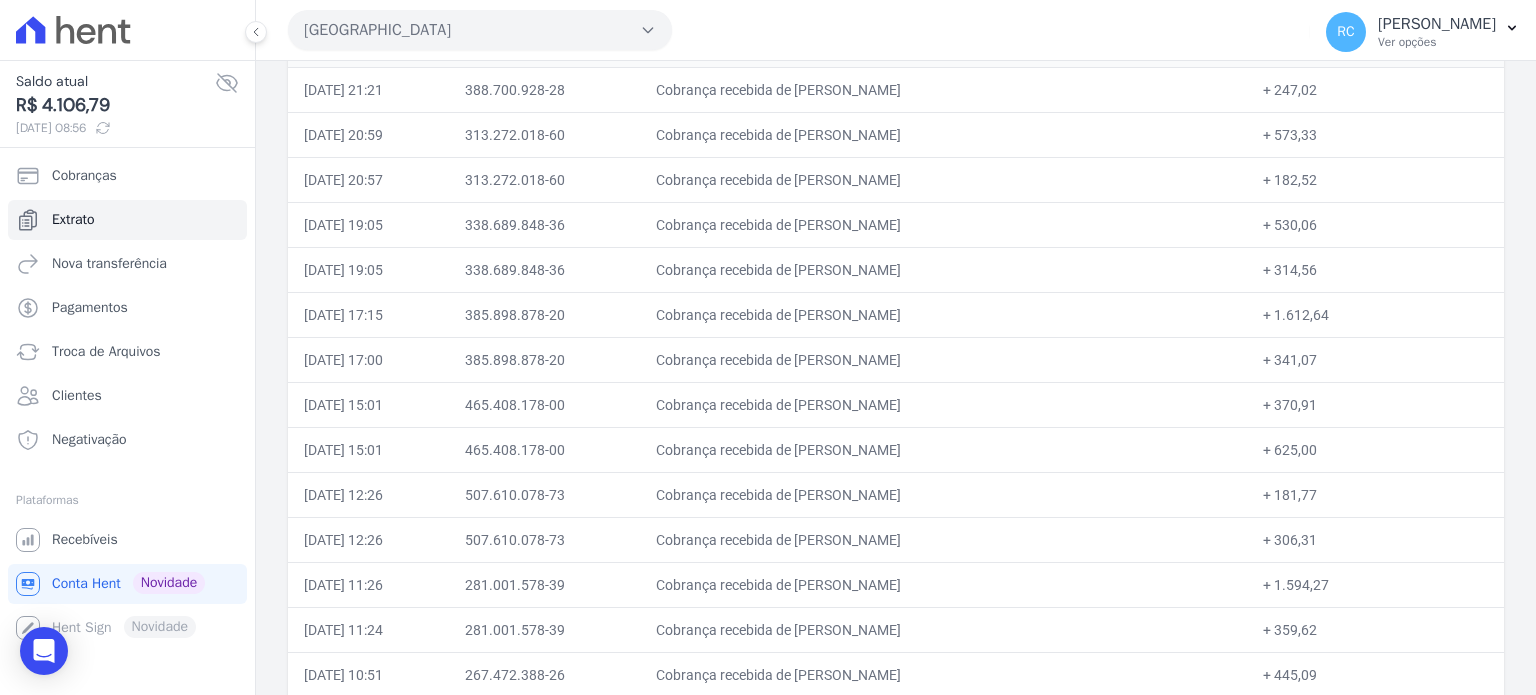 scroll, scrollTop: 500, scrollLeft: 0, axis: vertical 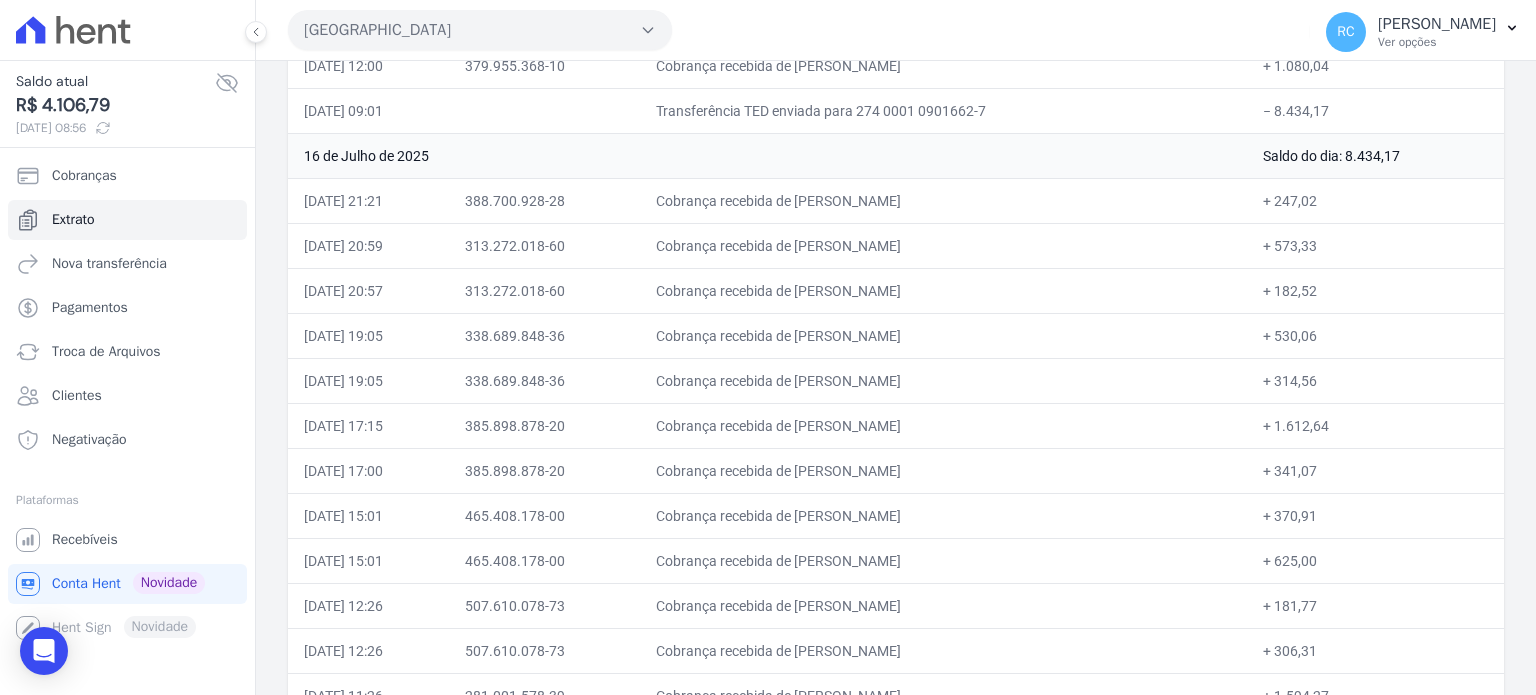 drag, startPoint x: 968, startPoint y: 197, endPoint x: 827, endPoint y: 198, distance: 141.00354 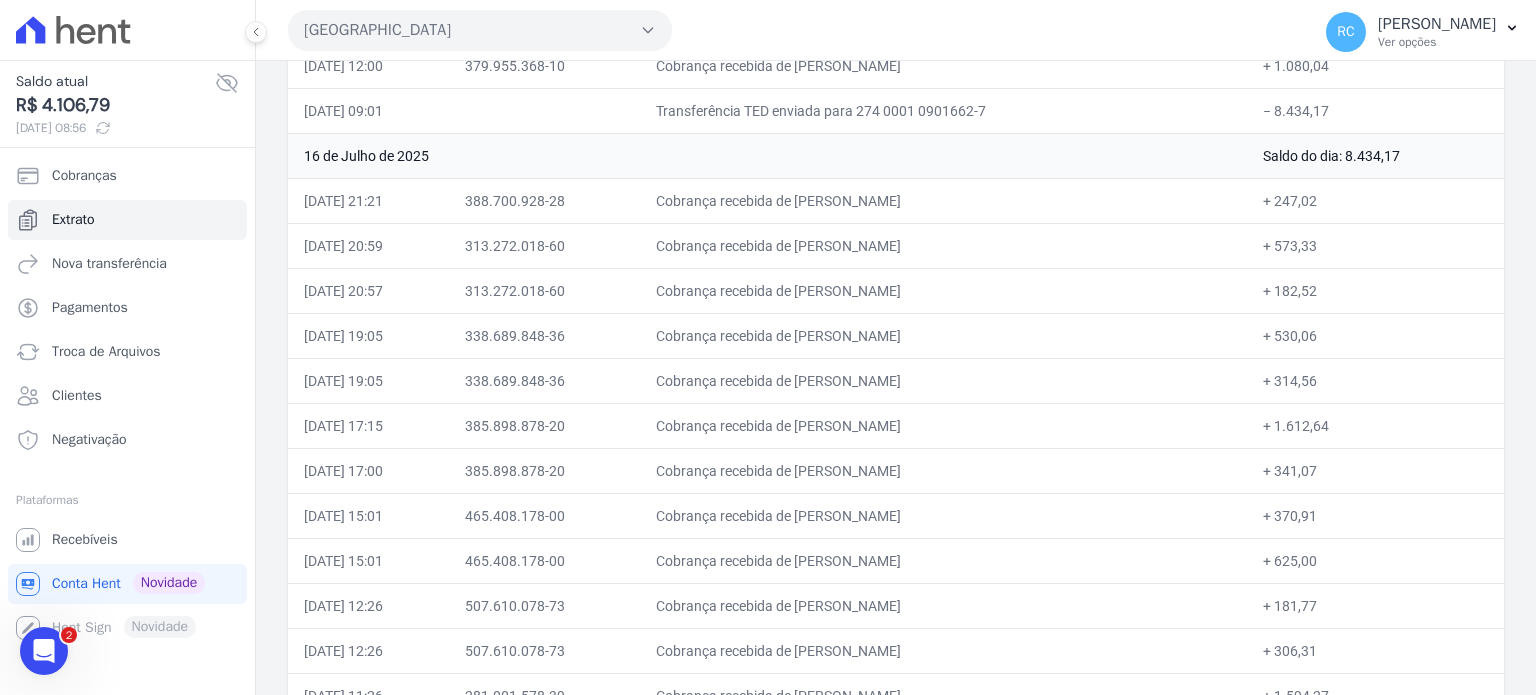 scroll, scrollTop: 0, scrollLeft: 0, axis: both 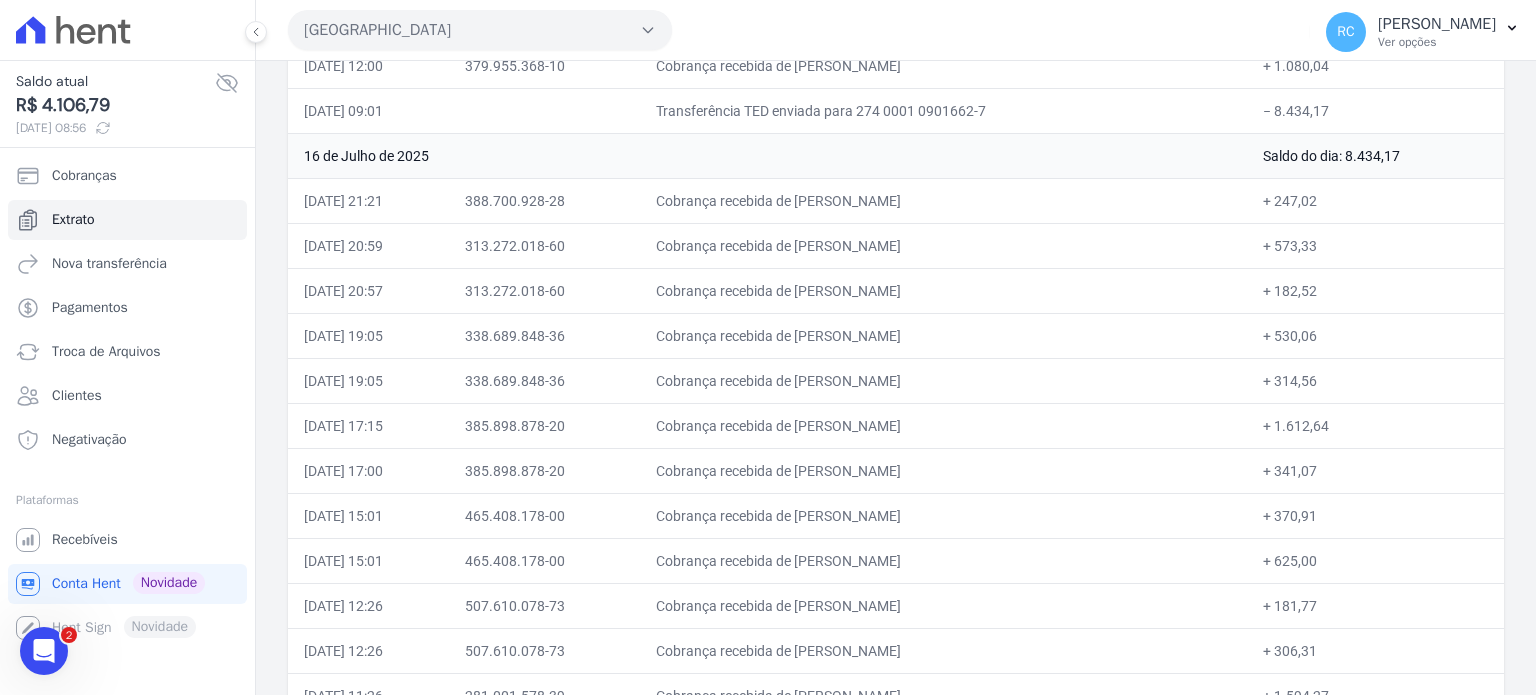 click on "Cobrança recebida de [PERSON_NAME]" at bounding box center (943, 200) 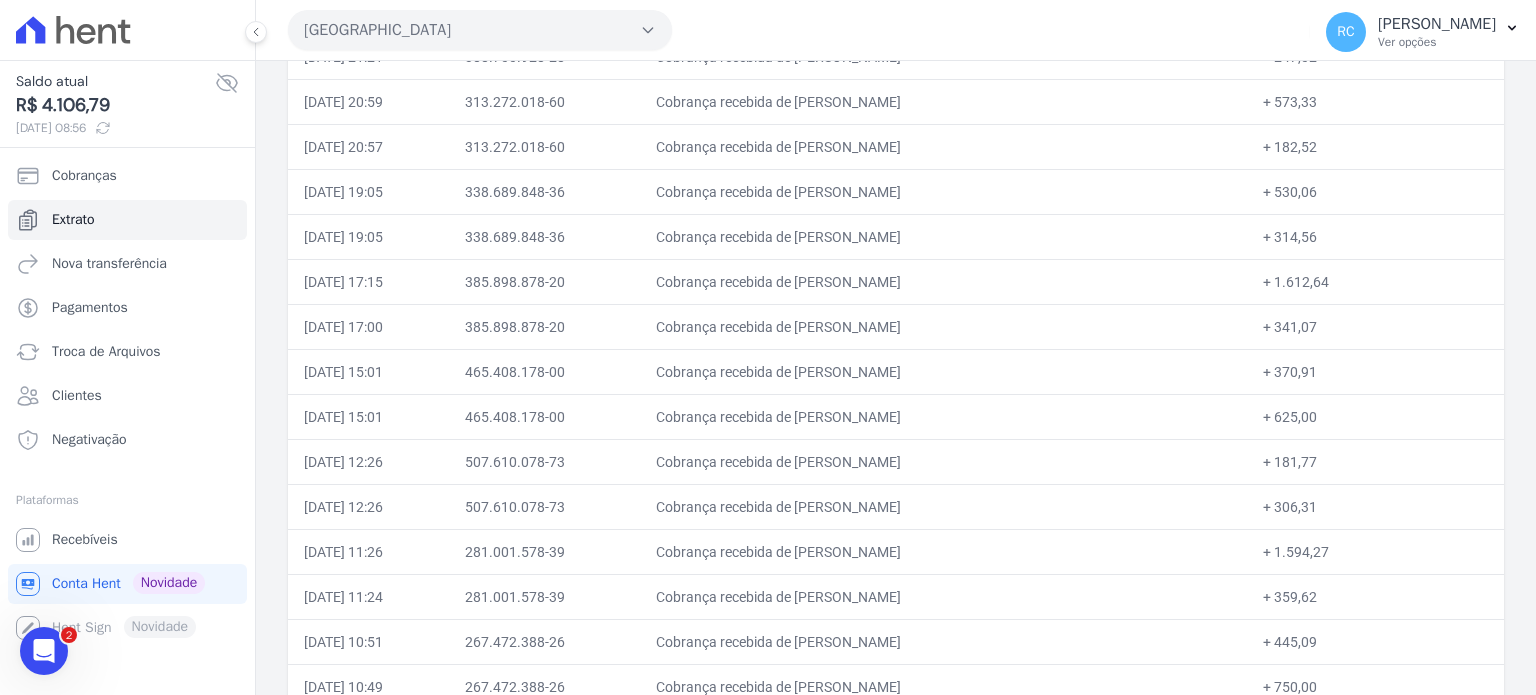 scroll, scrollTop: 700, scrollLeft: 0, axis: vertical 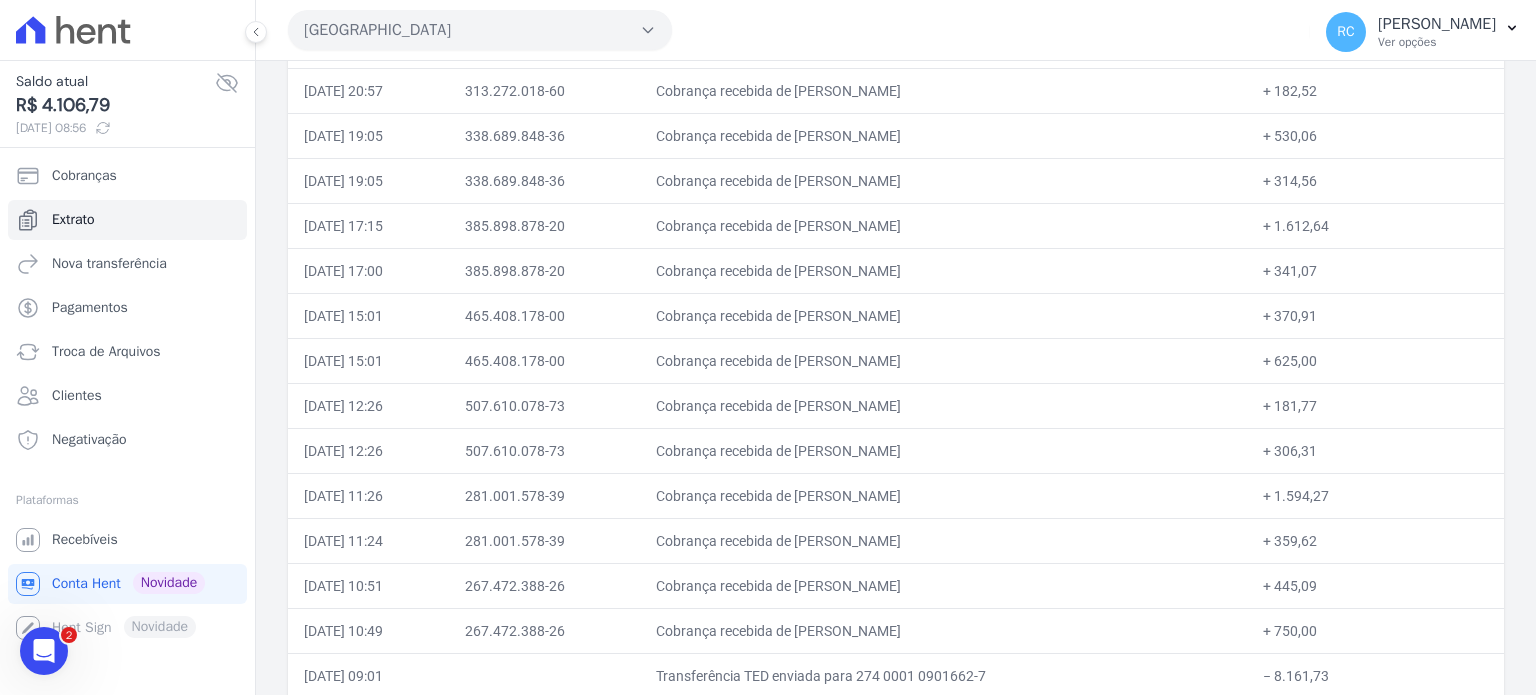 drag, startPoint x: 998, startPoint y: 349, endPoint x: 824, endPoint y: 351, distance: 174.01149 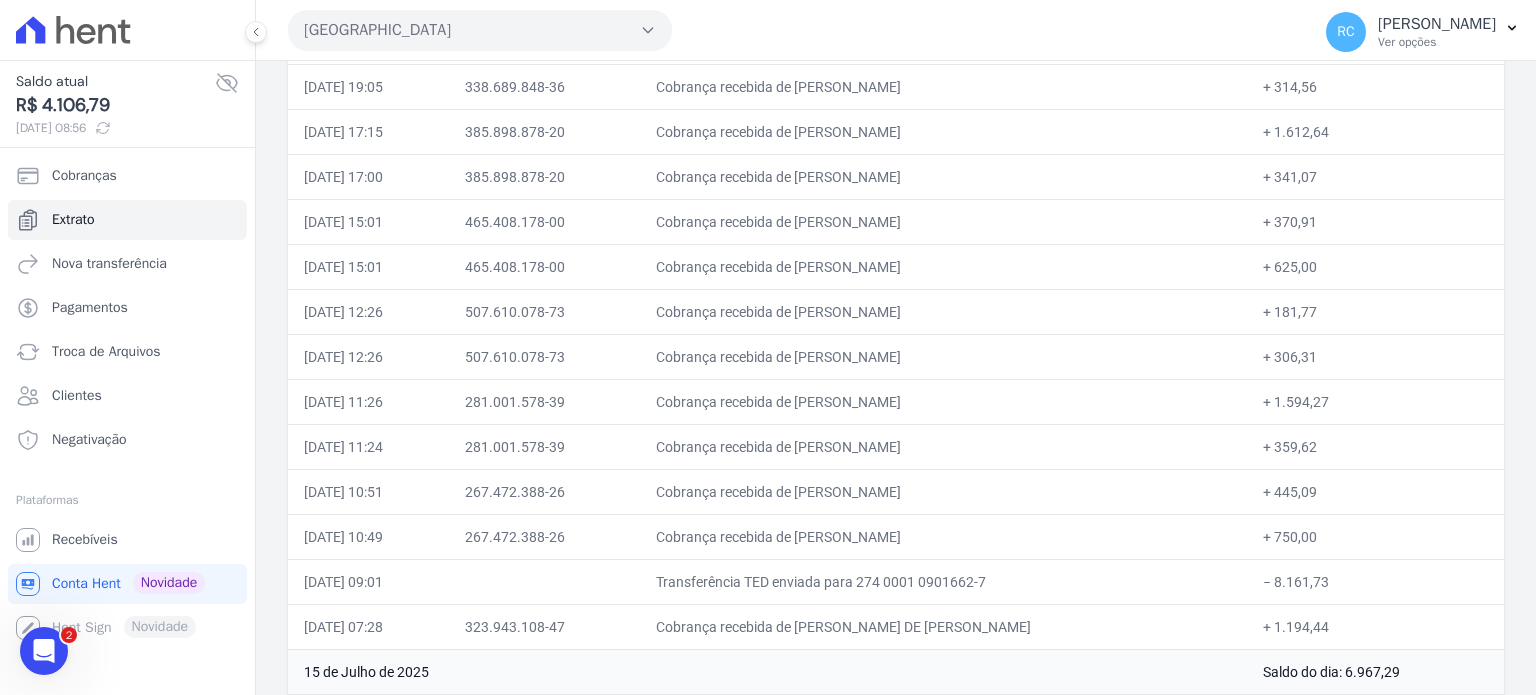 scroll, scrollTop: 900, scrollLeft: 0, axis: vertical 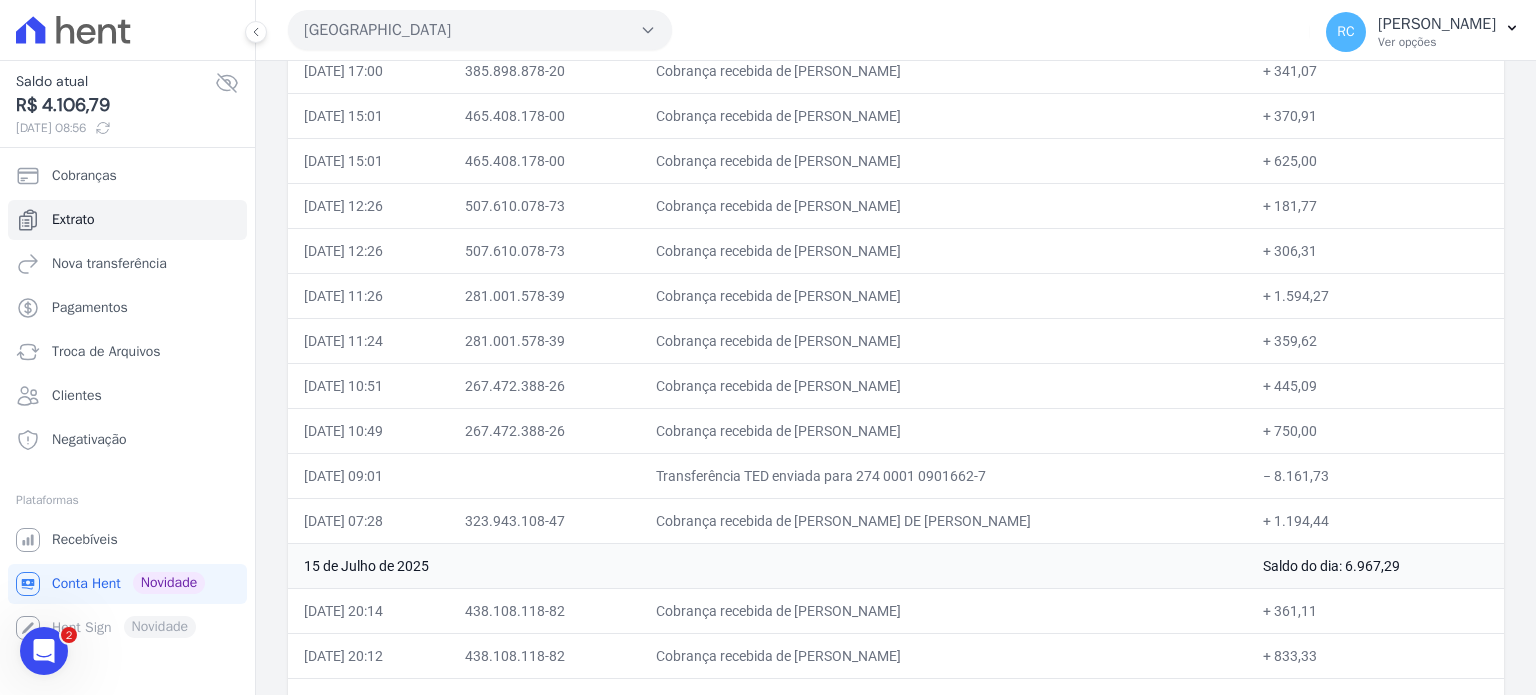 drag, startPoint x: 968, startPoint y: 337, endPoint x: 825, endPoint y: 352, distance: 143.78456 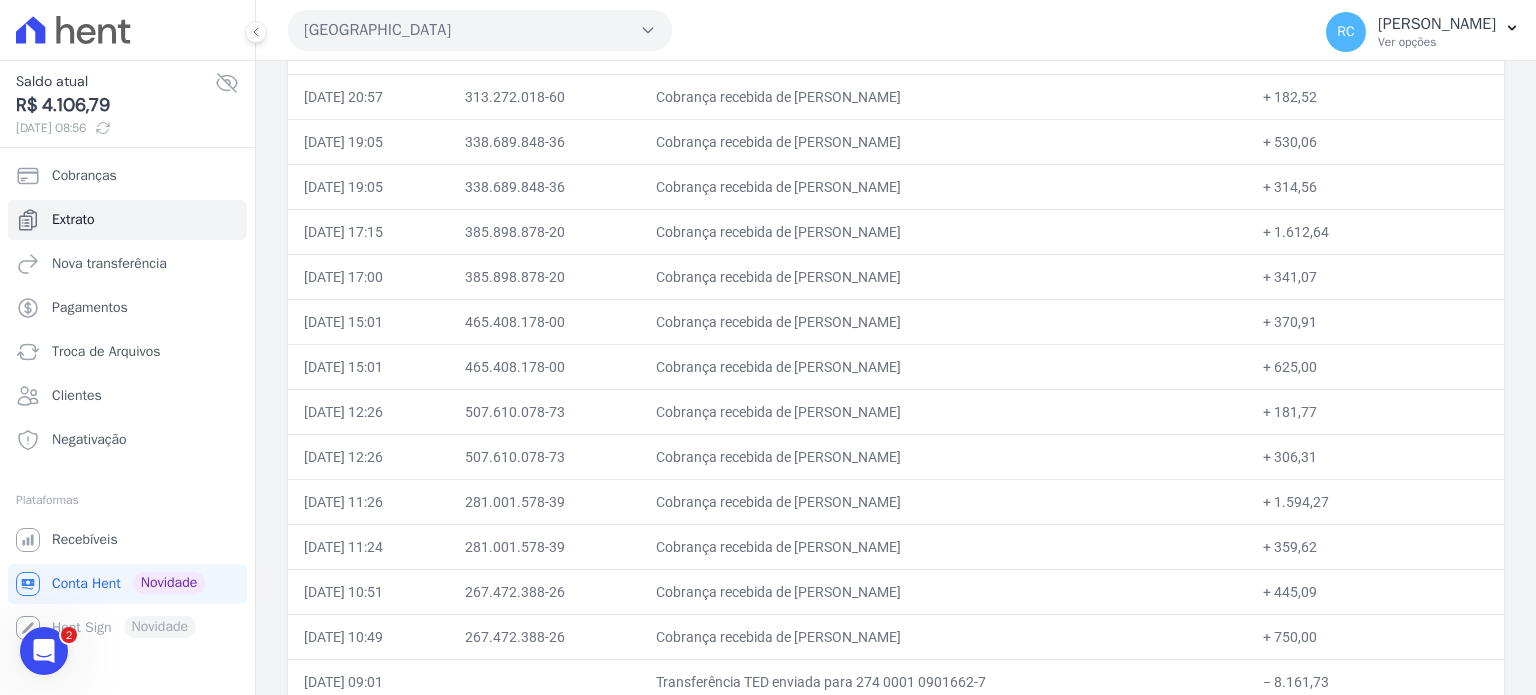 scroll, scrollTop: 1100, scrollLeft: 0, axis: vertical 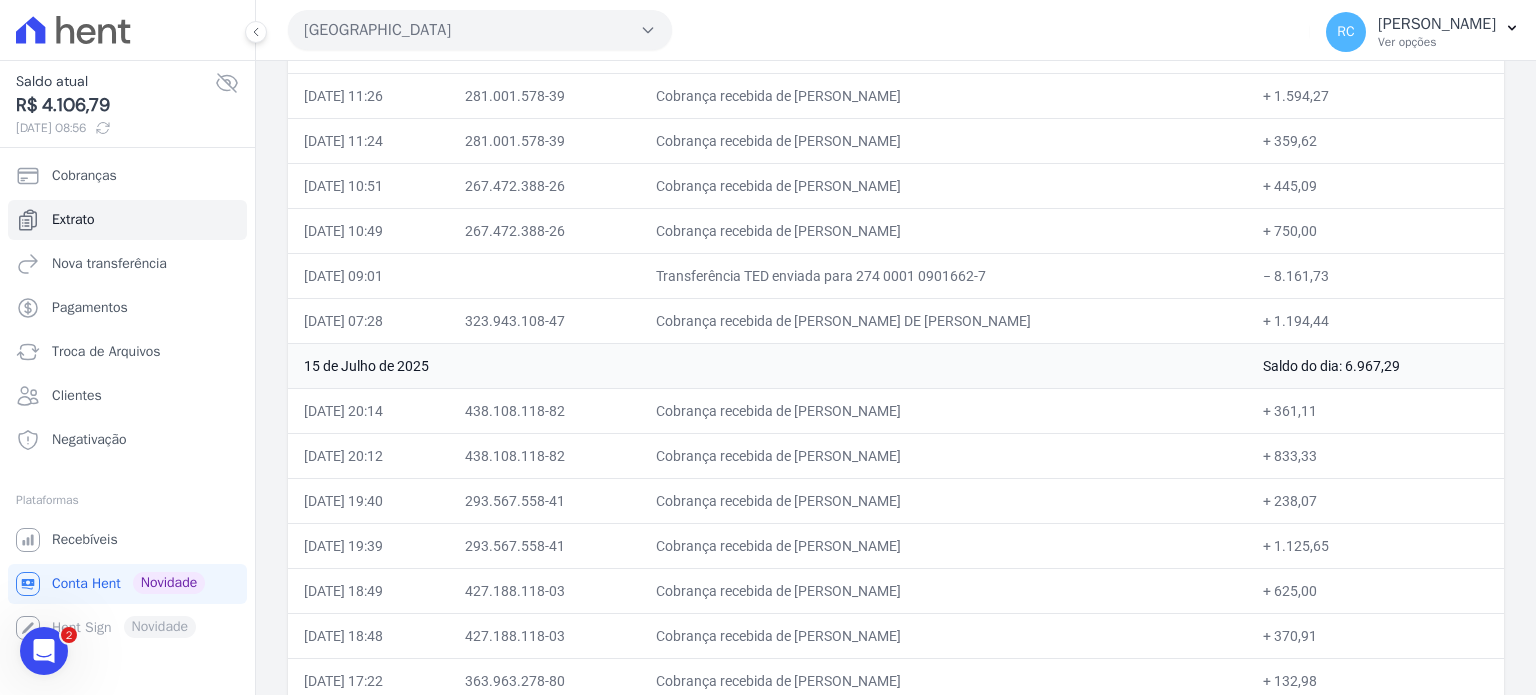 click on "−
8.161,73" at bounding box center (1375, 275) 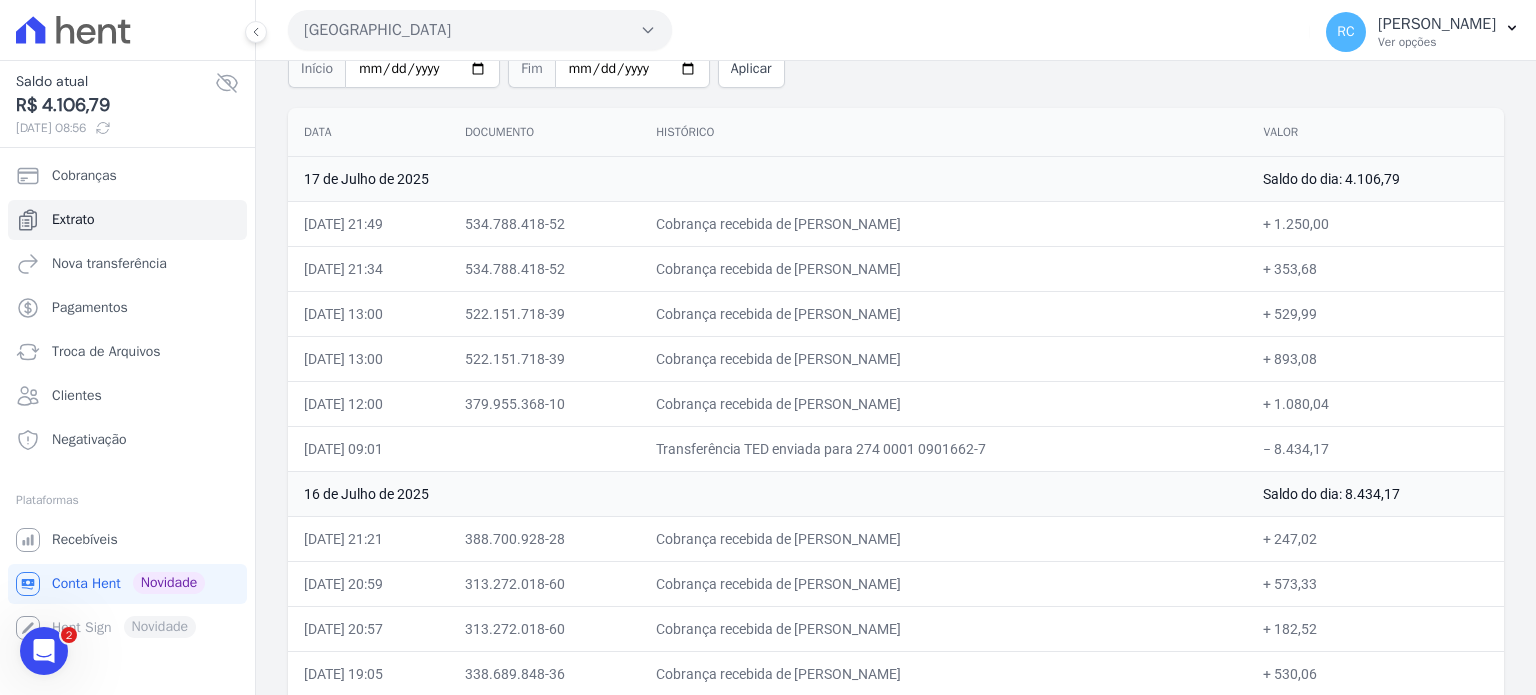 scroll, scrollTop: 100, scrollLeft: 0, axis: vertical 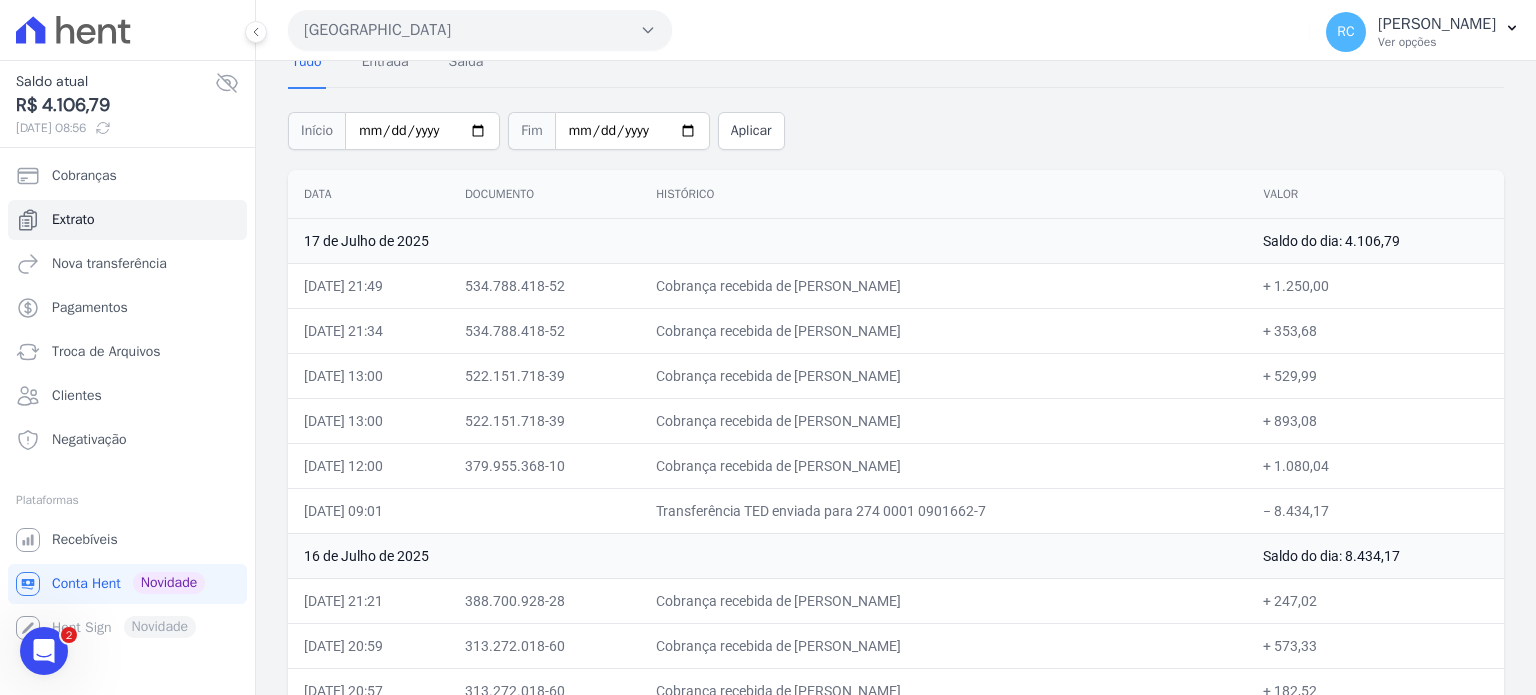drag, startPoint x: 972, startPoint y: 282, endPoint x: 820, endPoint y: 288, distance: 152.11838 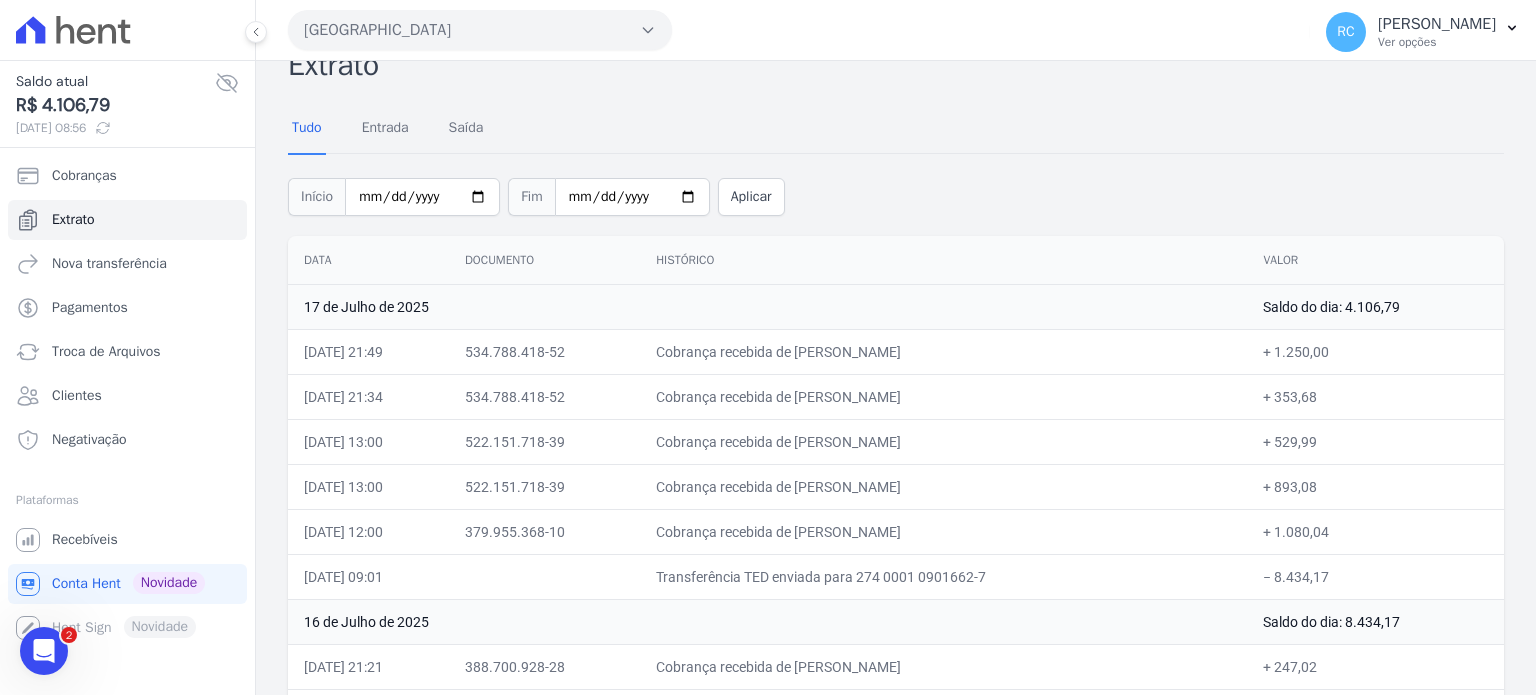 scroll, scrollTop: 0, scrollLeft: 0, axis: both 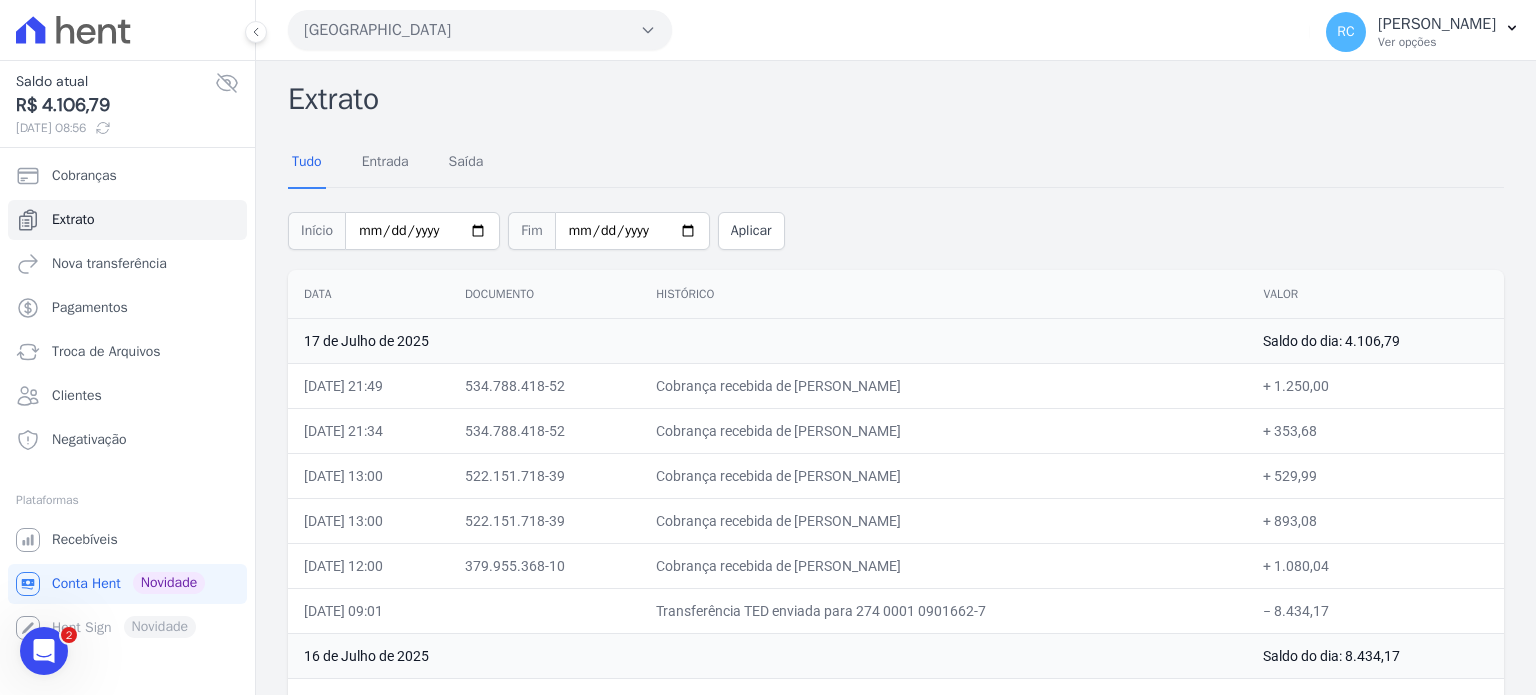 click on "[GEOGRAPHIC_DATA]" at bounding box center [480, 30] 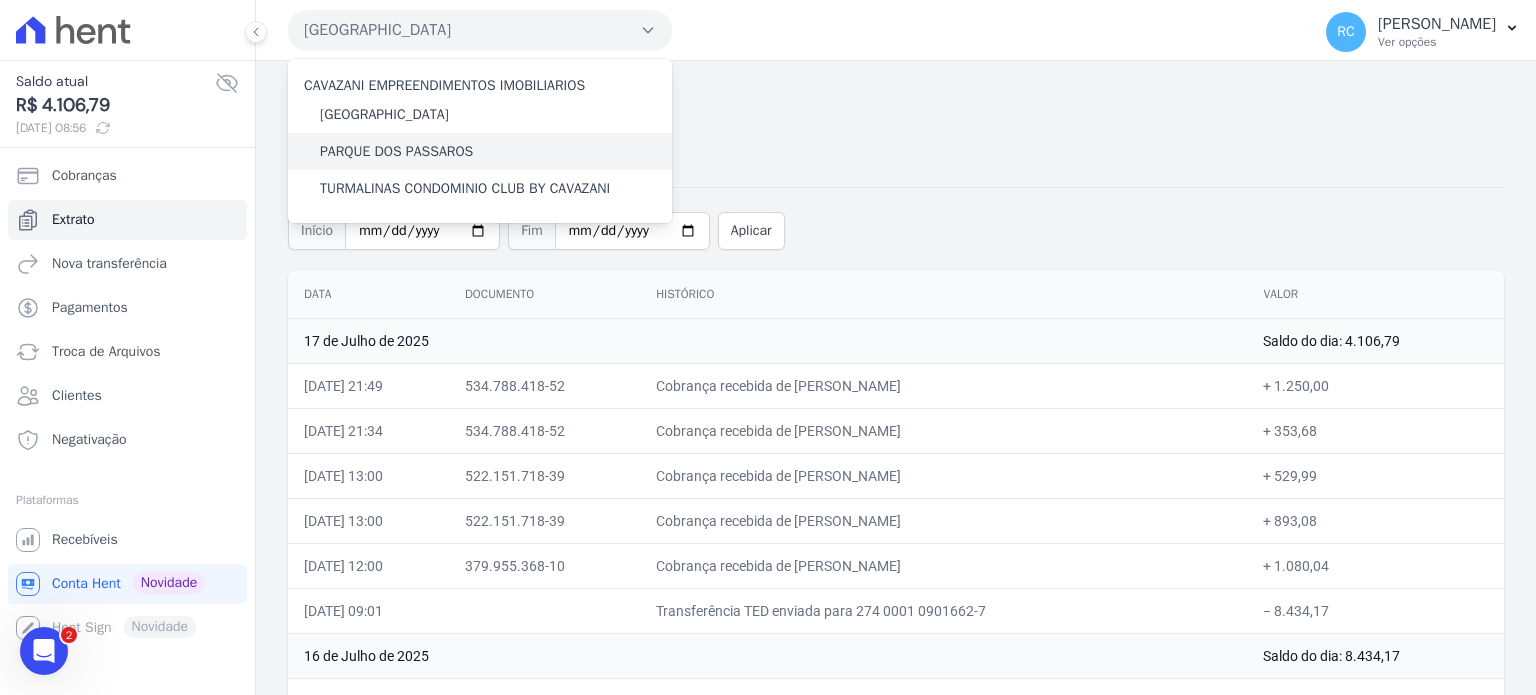 click on "PARQUE DOS PASSAROS" at bounding box center [396, 151] 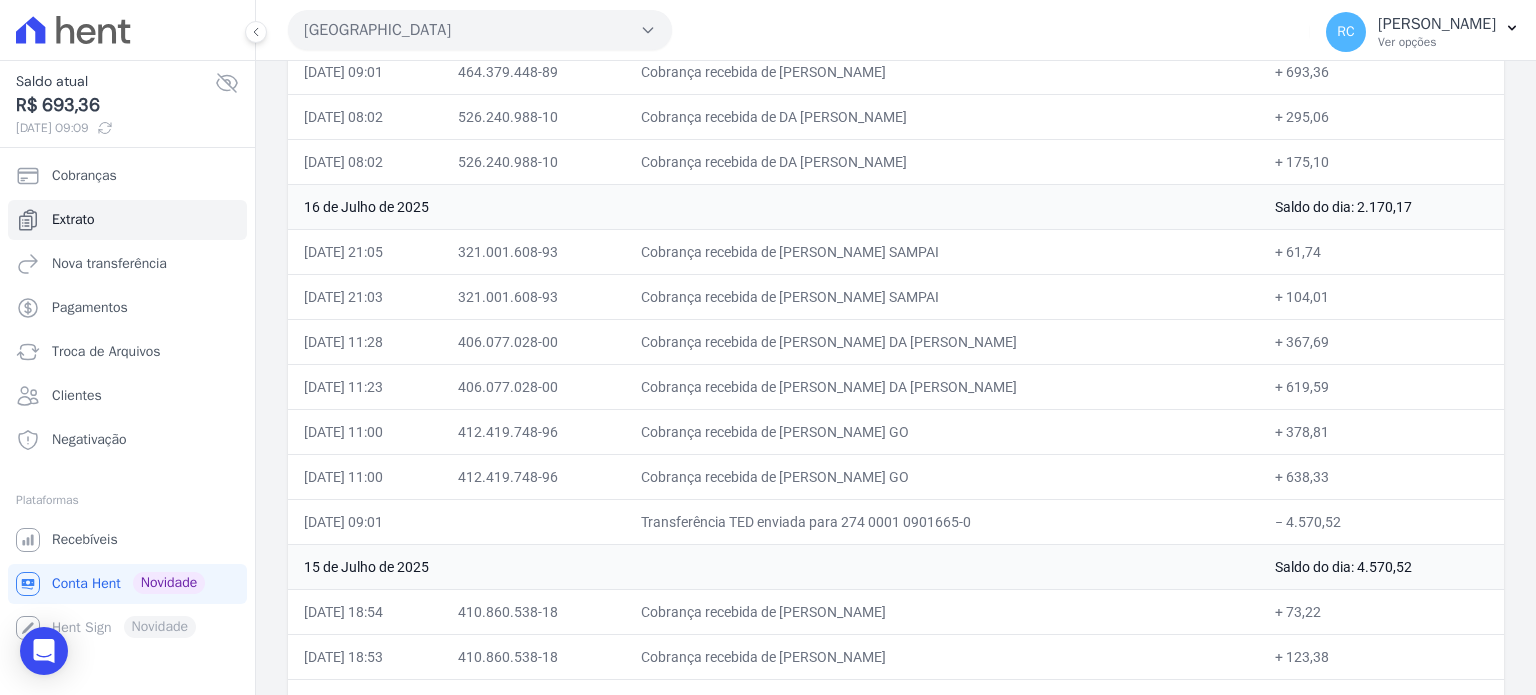 scroll, scrollTop: 700, scrollLeft: 0, axis: vertical 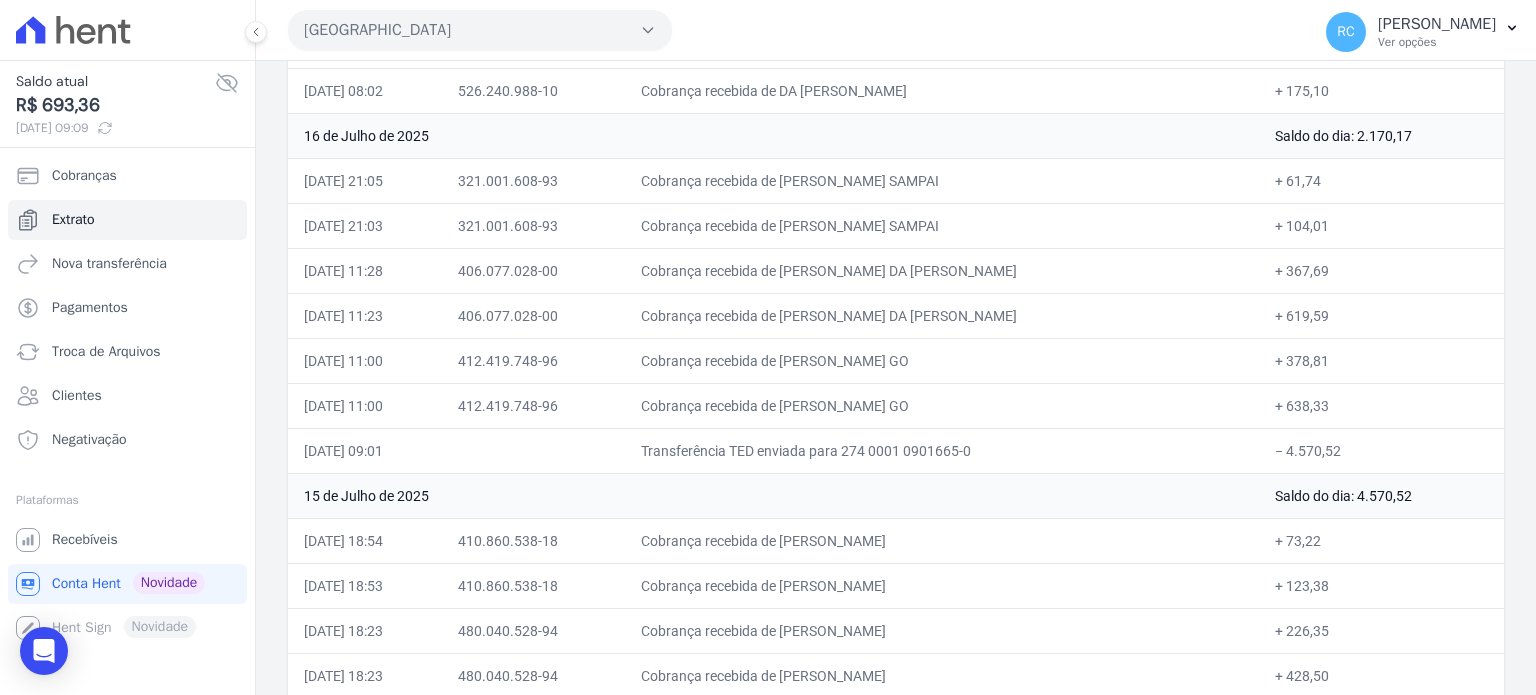 drag, startPoint x: 1012, startPoint y: 177, endPoint x: 826, endPoint y: 183, distance: 186.09676 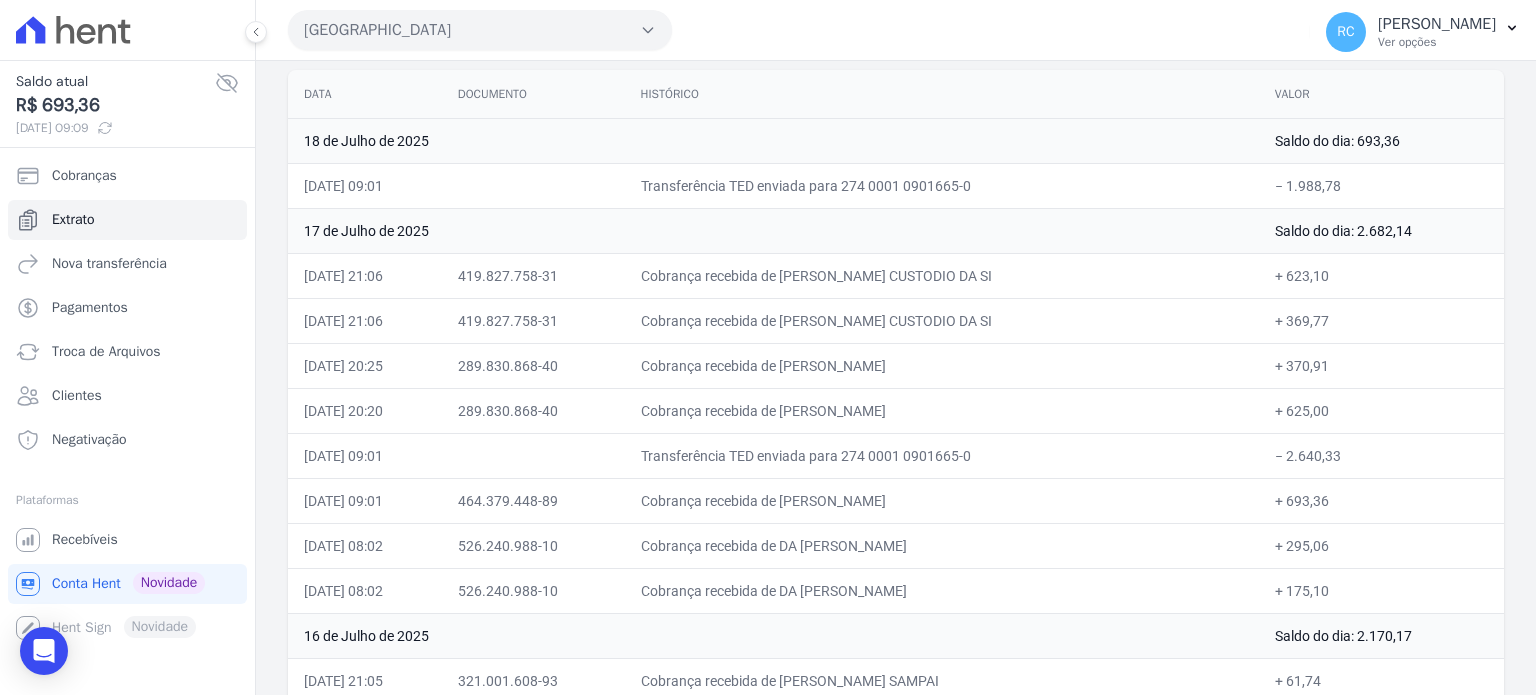 scroll, scrollTop: 300, scrollLeft: 0, axis: vertical 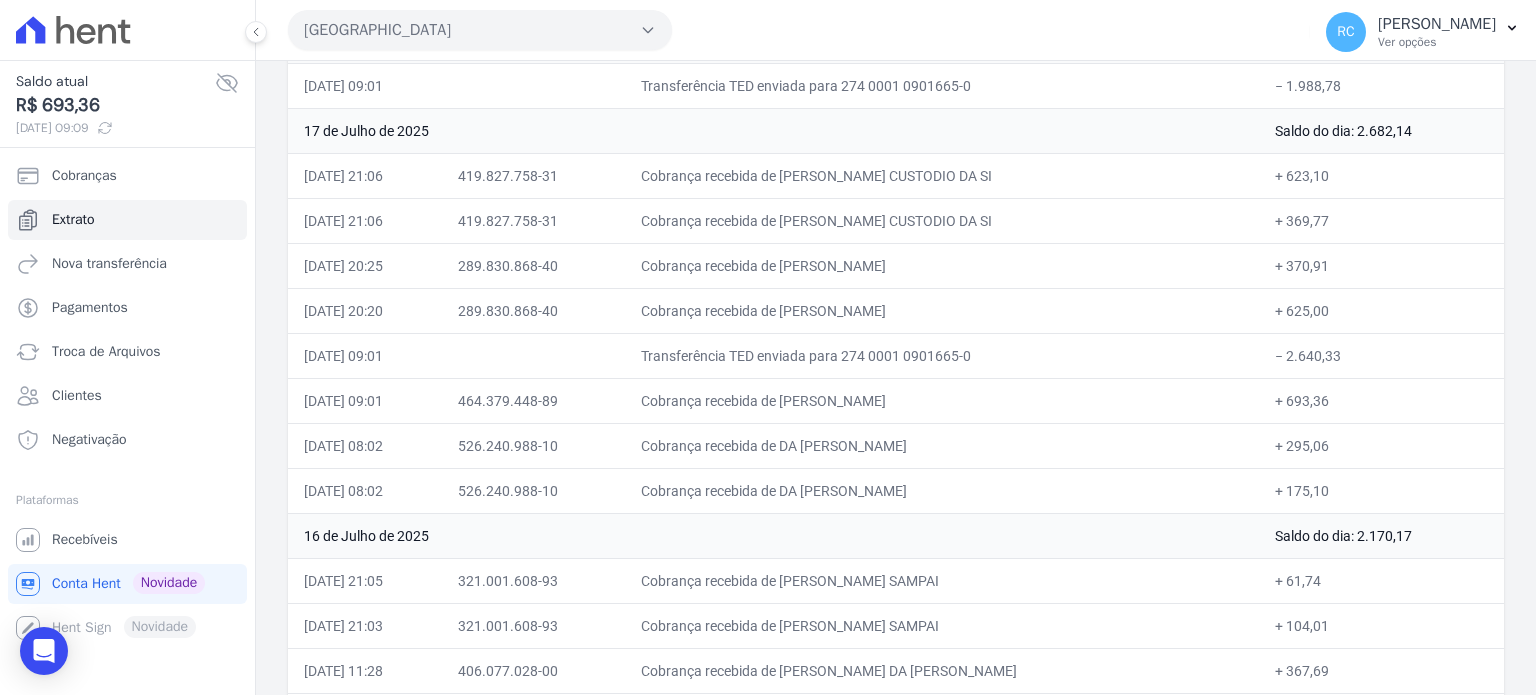 drag, startPoint x: 1339, startPoint y: 355, endPoint x: 1273, endPoint y: 362, distance: 66.37017 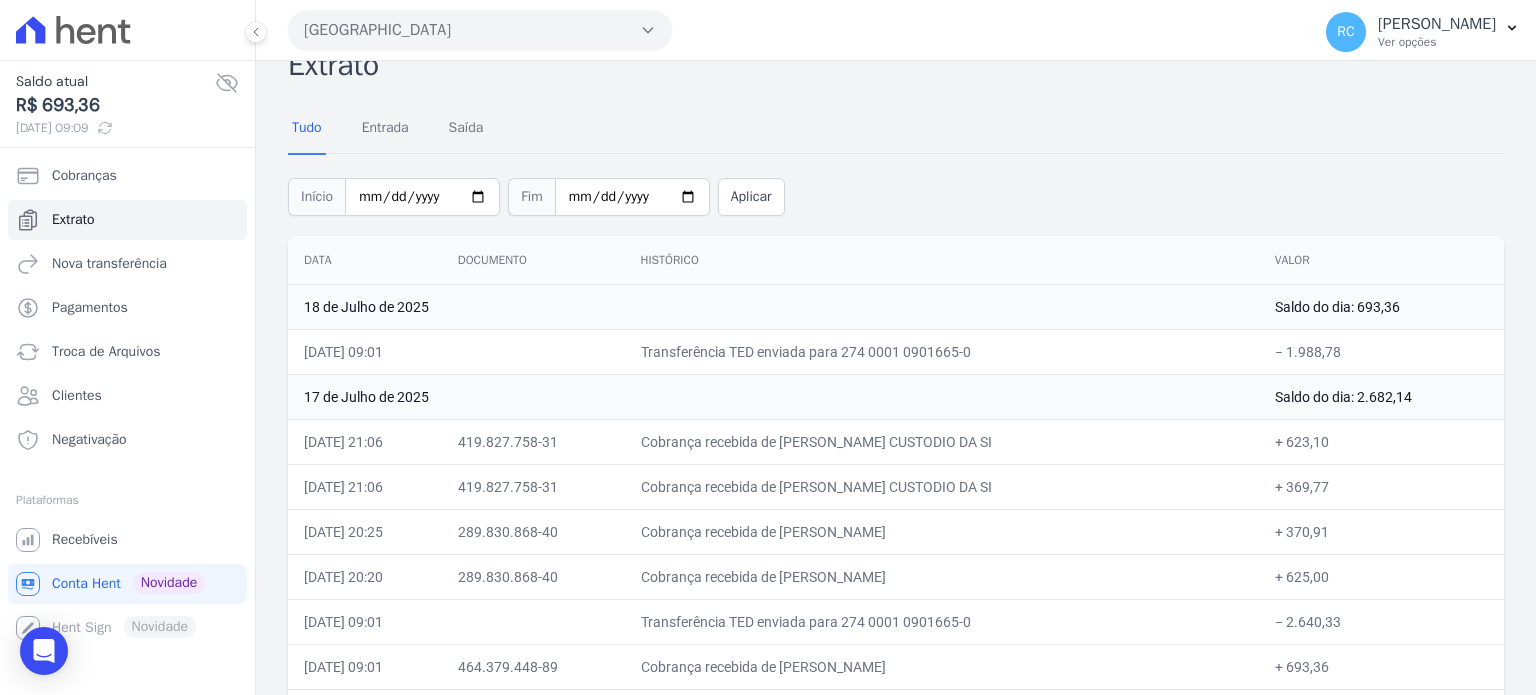 scroll, scrollTop: 0, scrollLeft: 0, axis: both 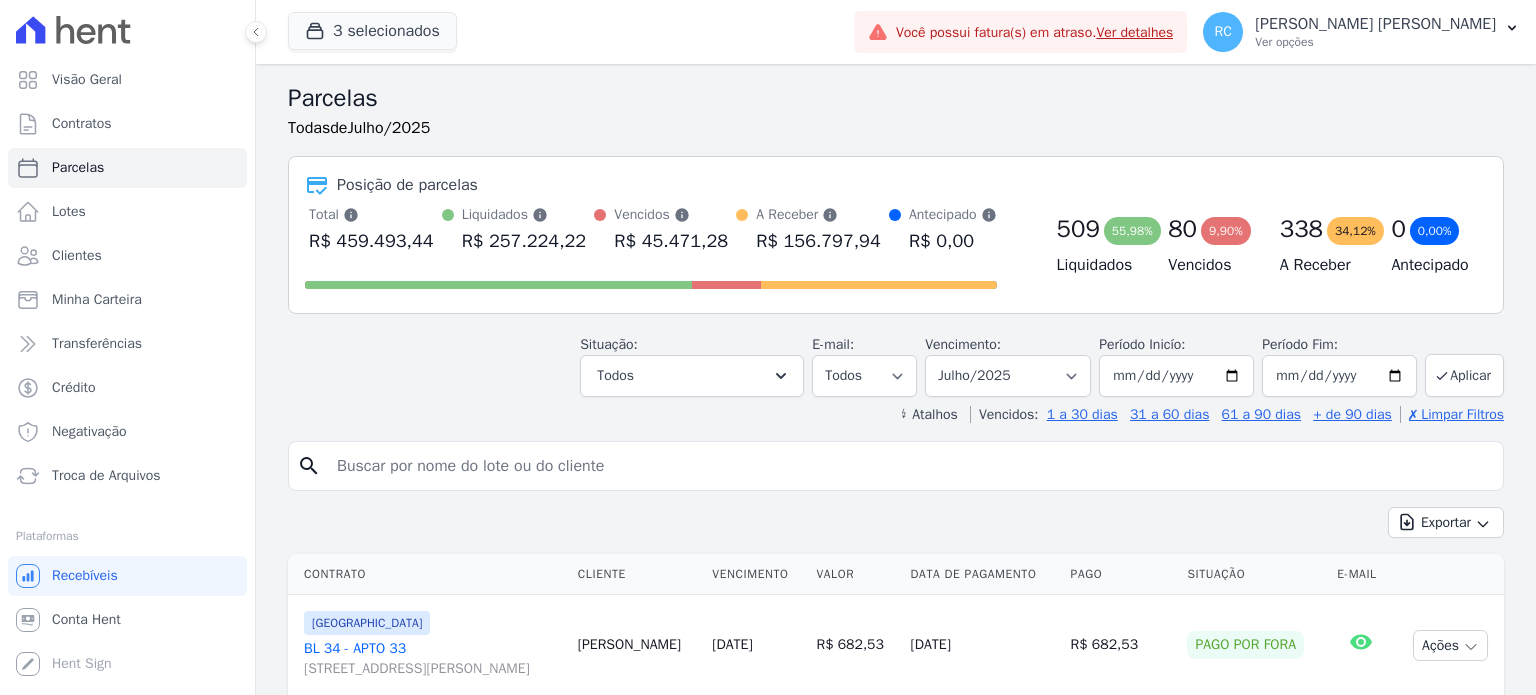 select 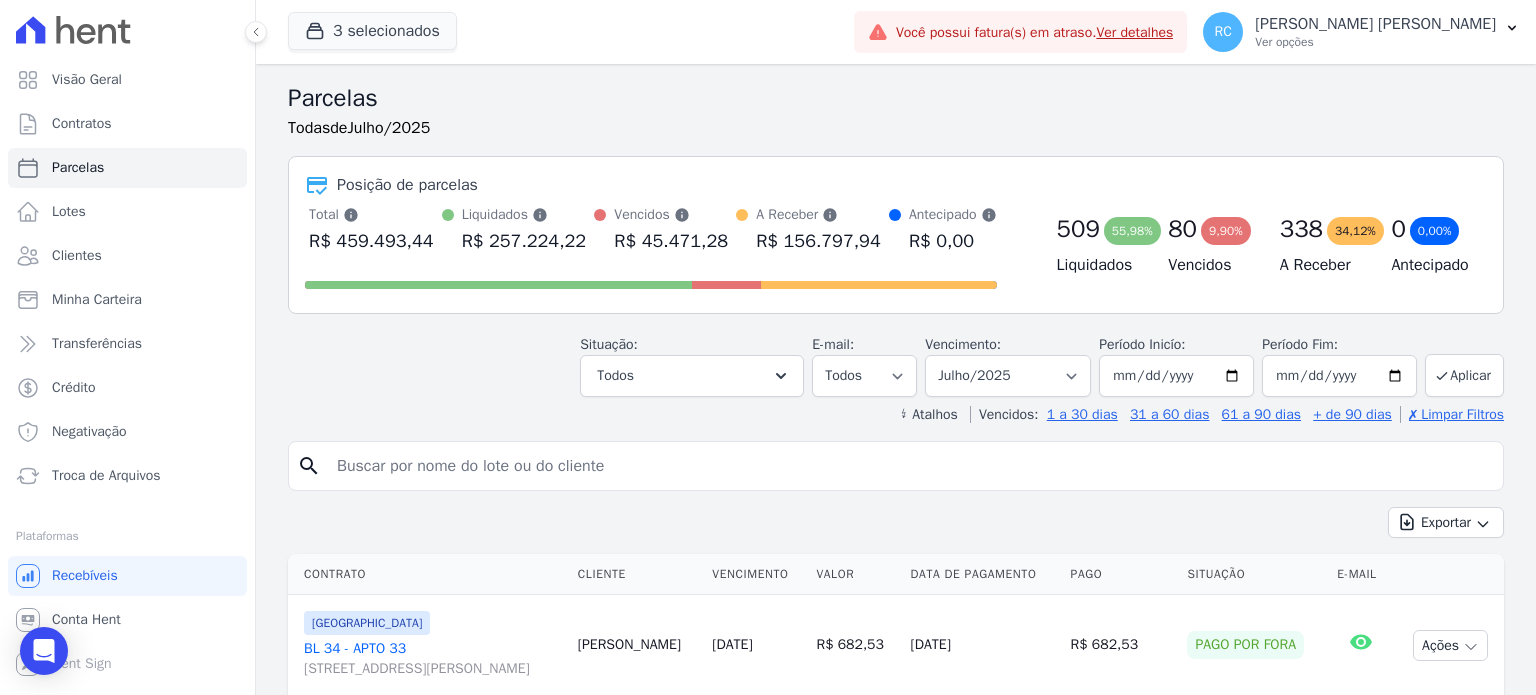 scroll, scrollTop: 0, scrollLeft: 0, axis: both 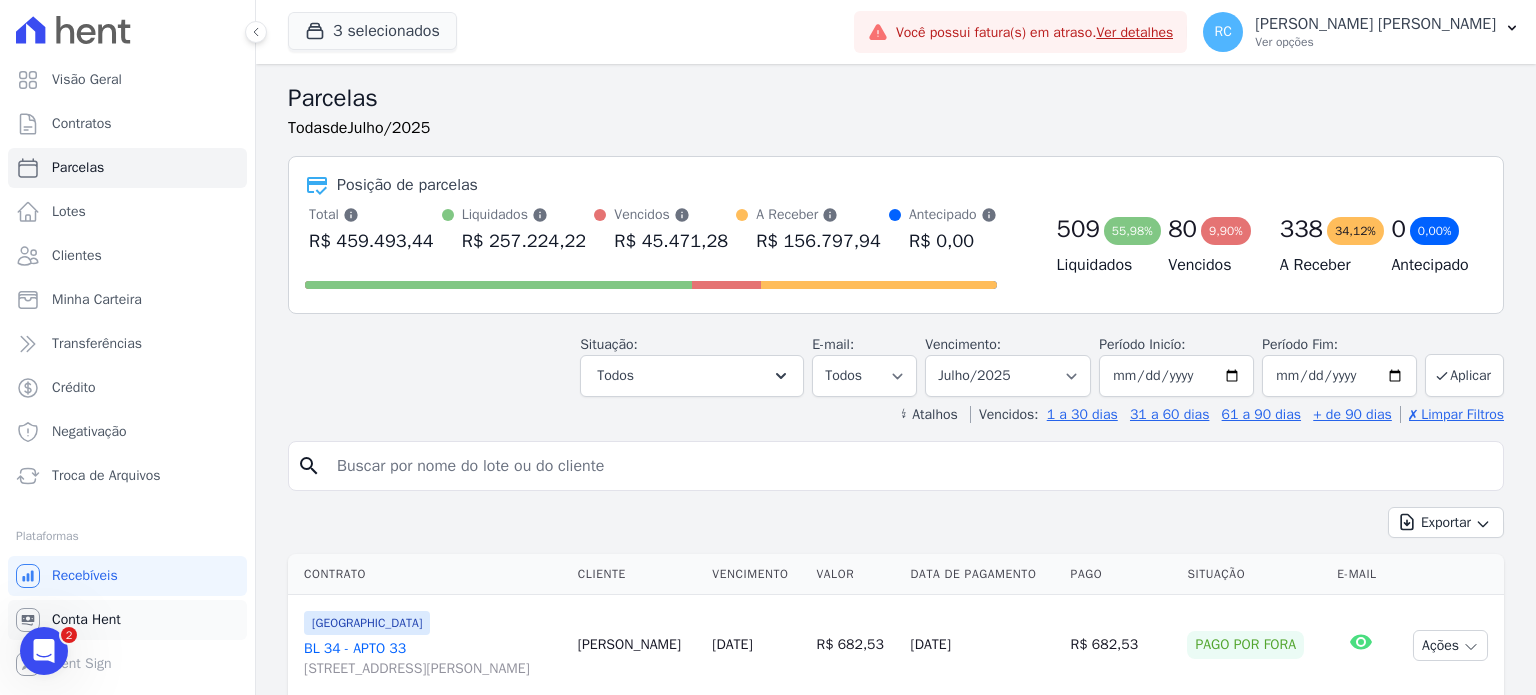 click on "Conta Hent" at bounding box center (127, 620) 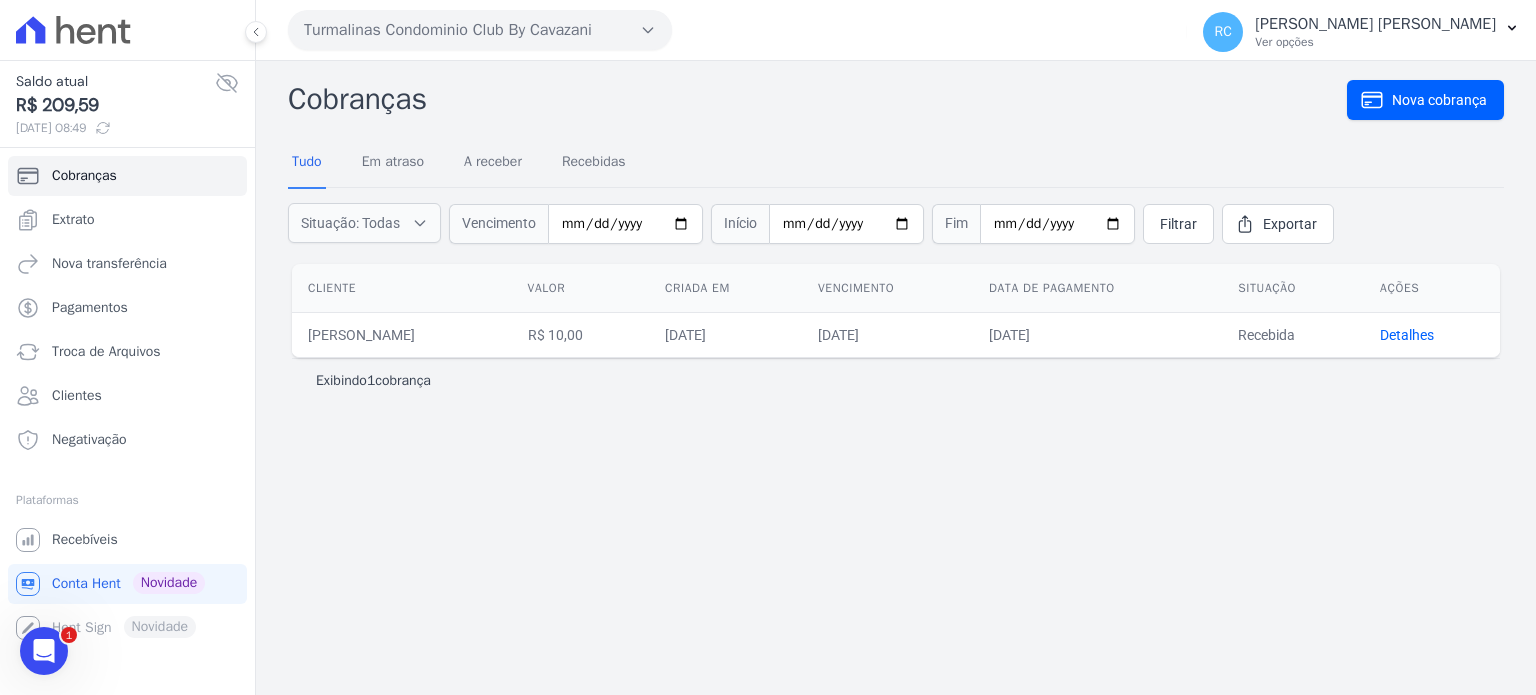 scroll, scrollTop: 0, scrollLeft: 0, axis: both 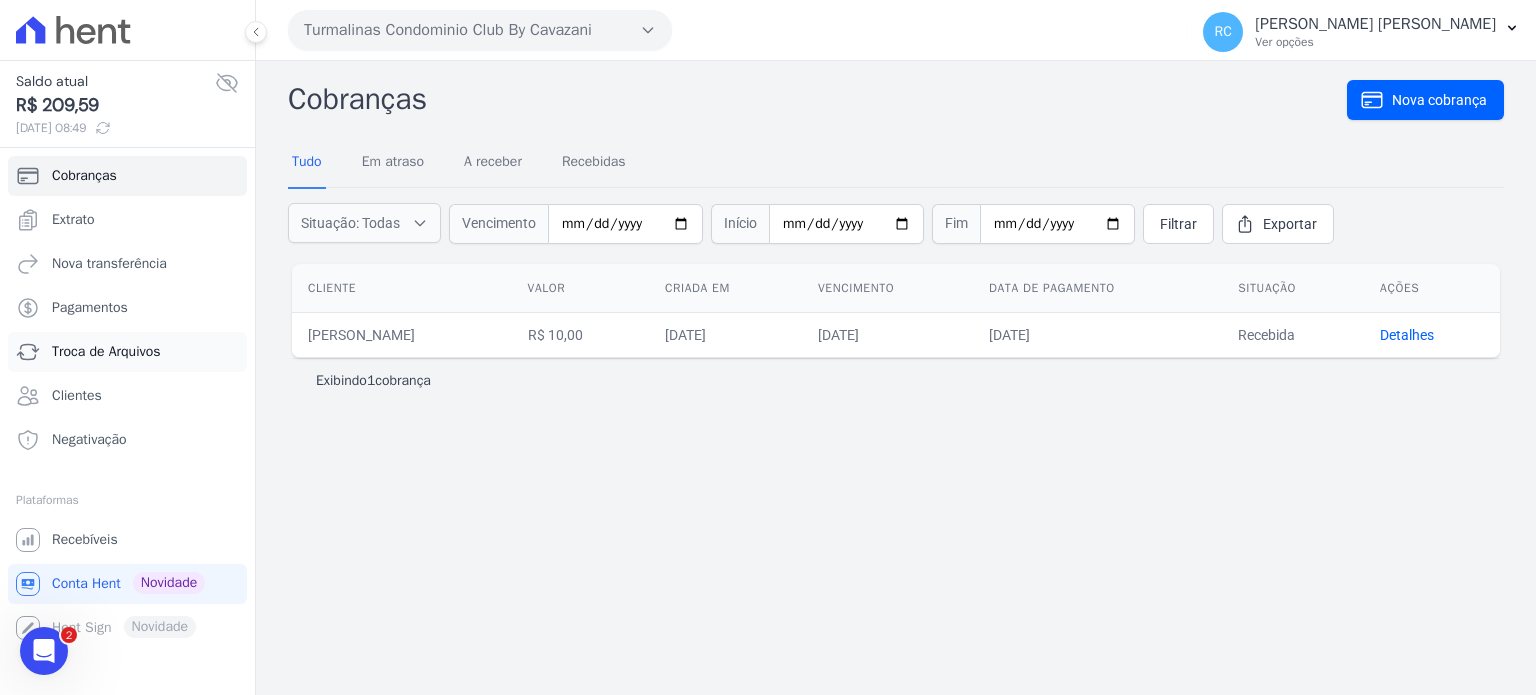 click on "Troca de Arquivos" at bounding box center [127, 352] 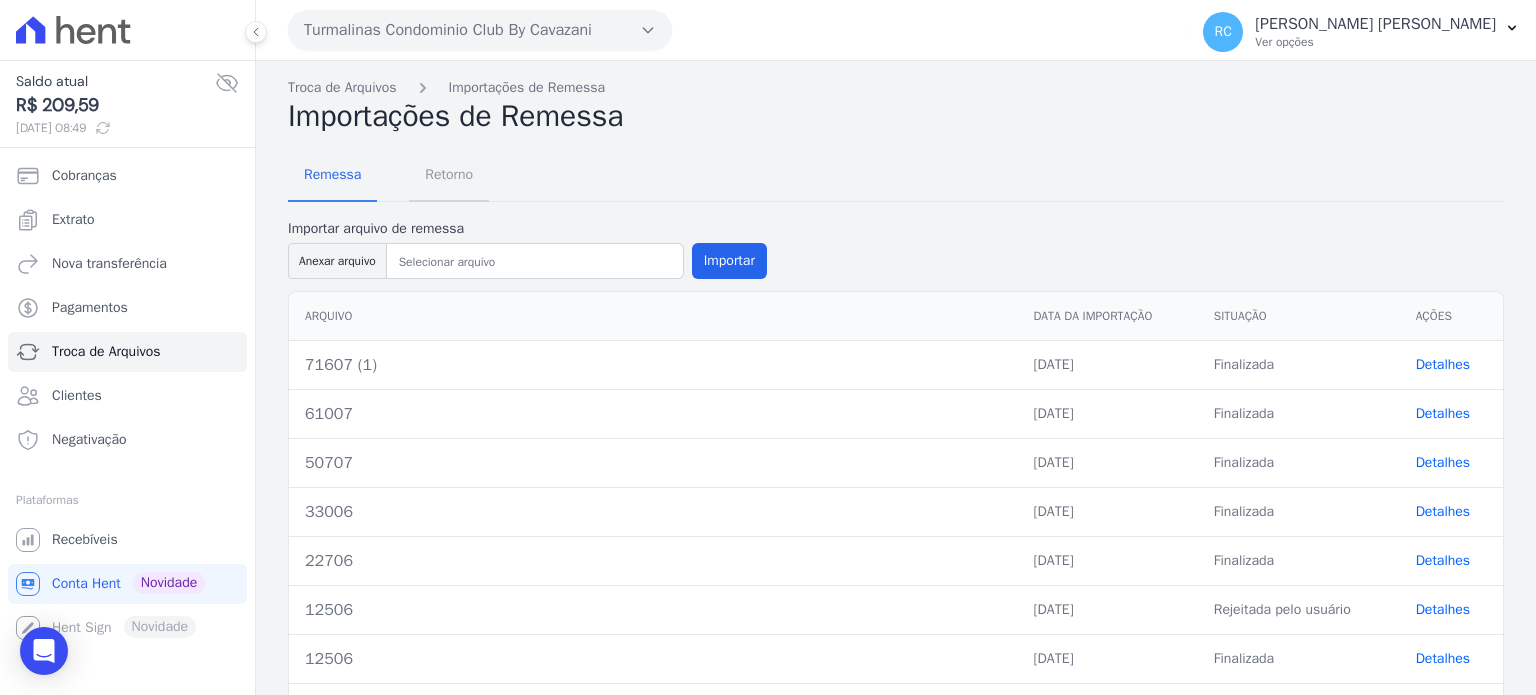 click on "Retorno" at bounding box center [449, 174] 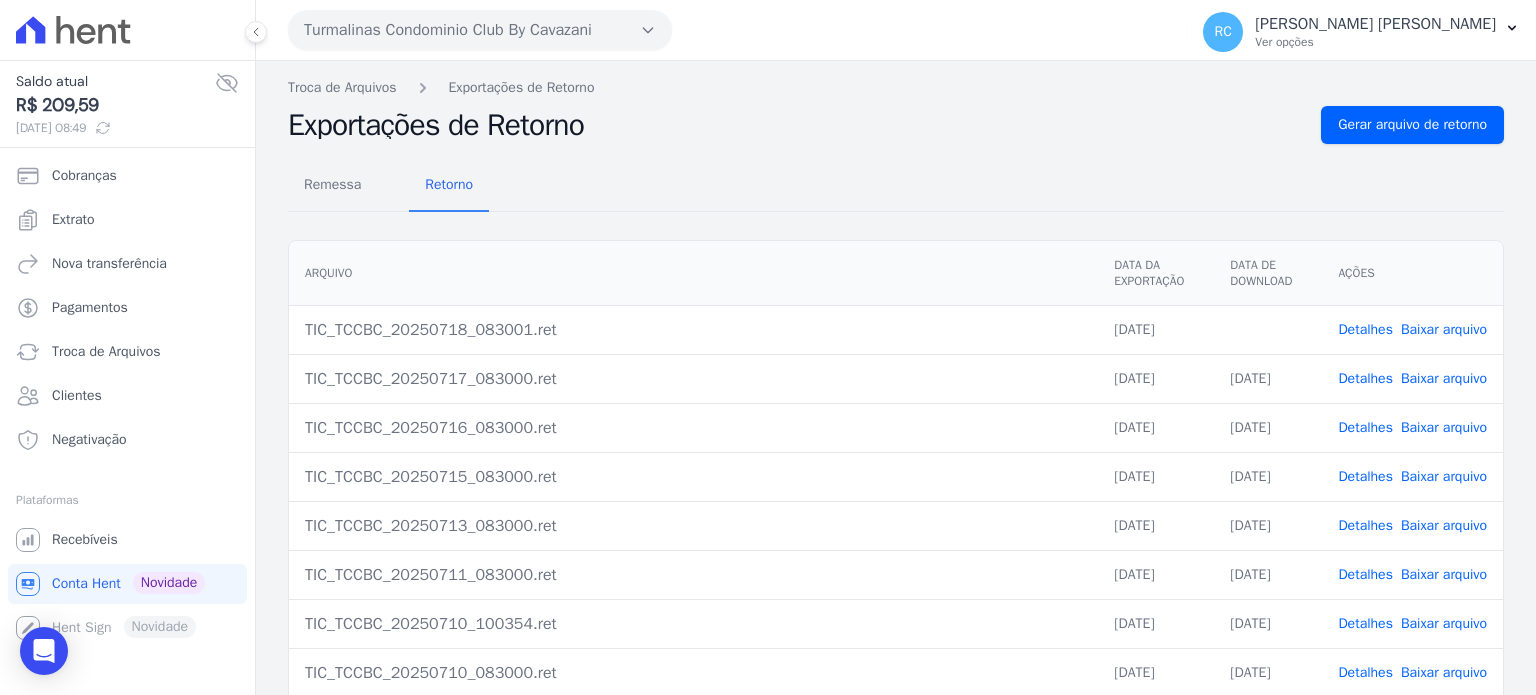 click on "Baixar arquivo" at bounding box center (1444, 329) 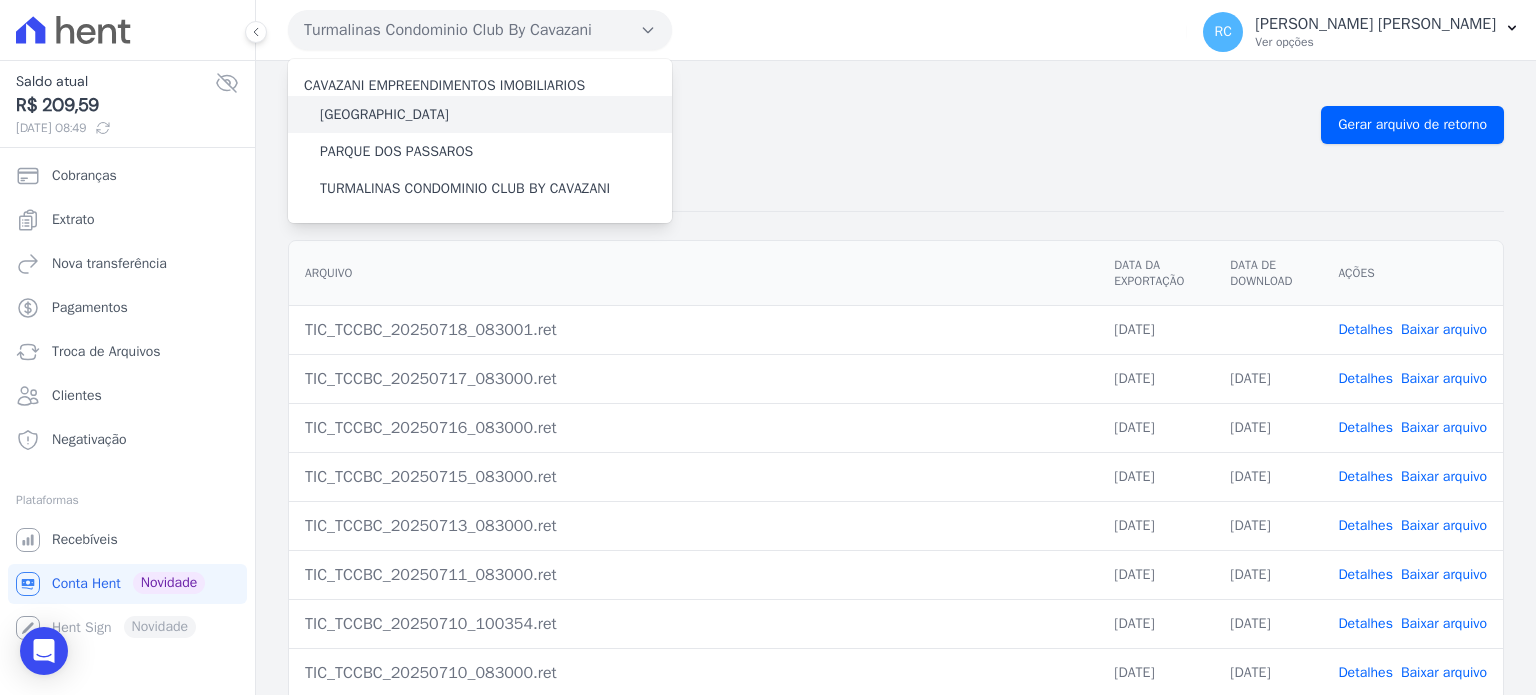 click on "[GEOGRAPHIC_DATA]" at bounding box center (384, 114) 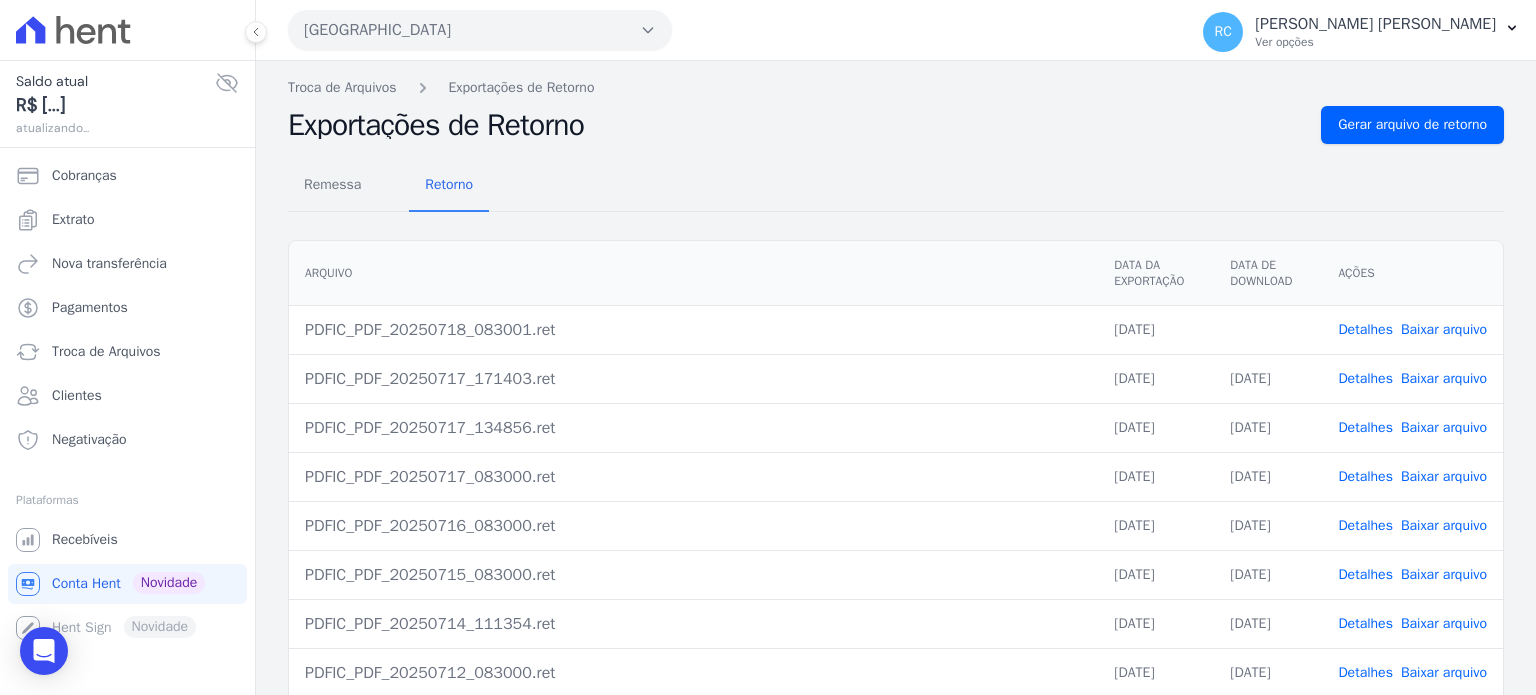 click on "Baixar arquivo" at bounding box center (1444, 329) 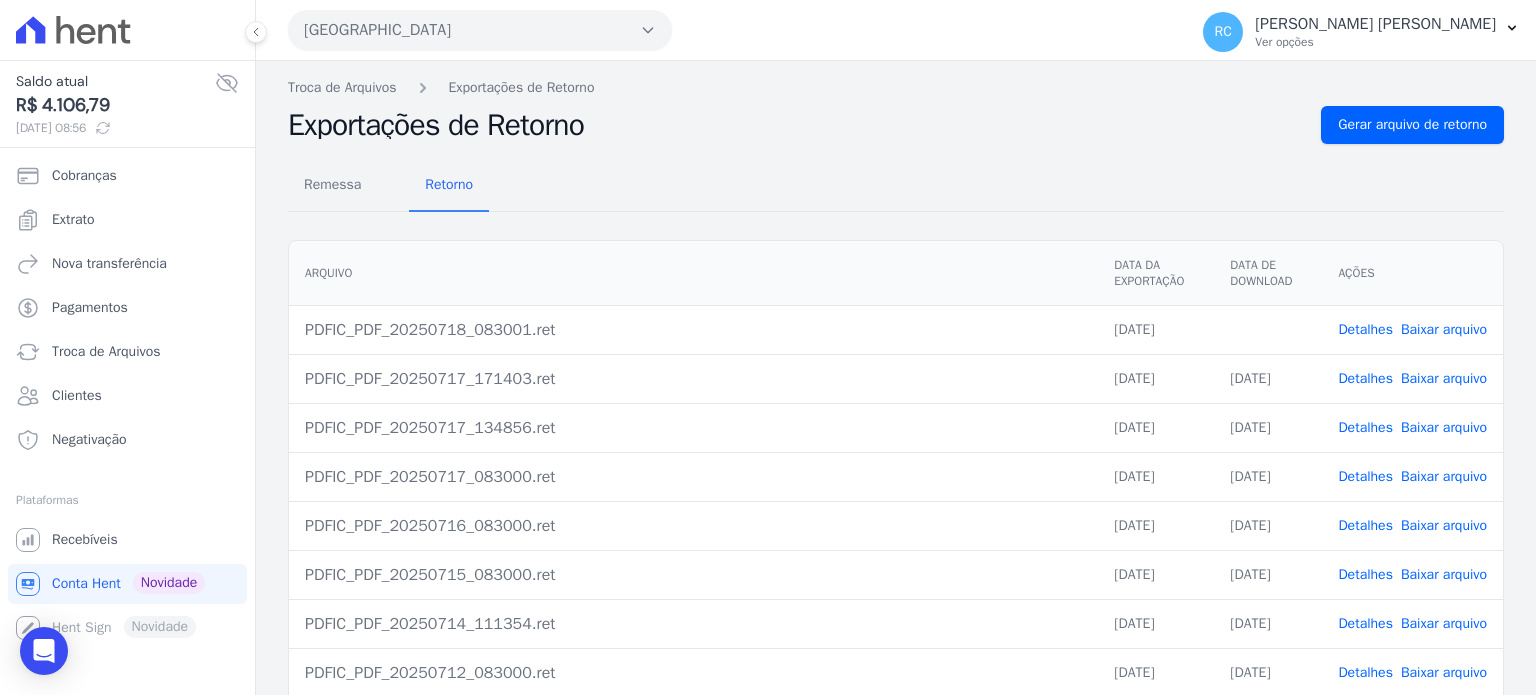 click on "Baixar arquivo" at bounding box center [1444, 476] 